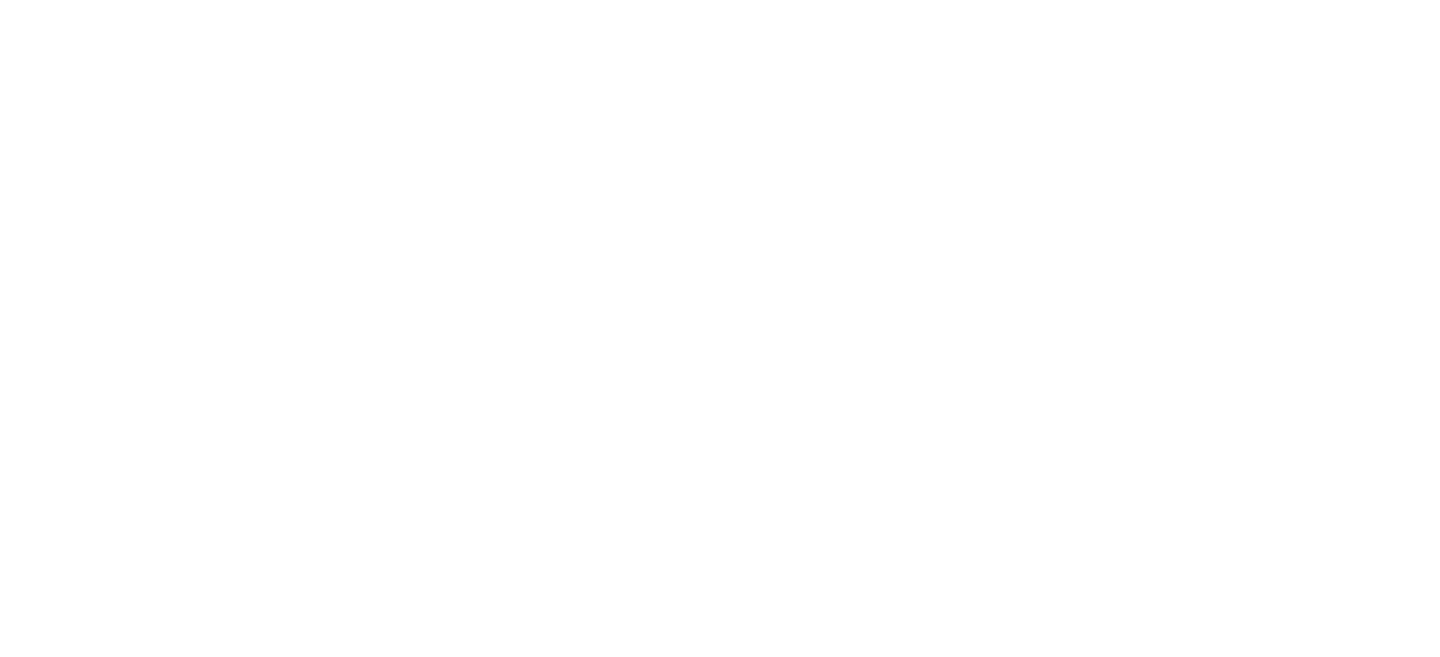 scroll, scrollTop: 0, scrollLeft: 0, axis: both 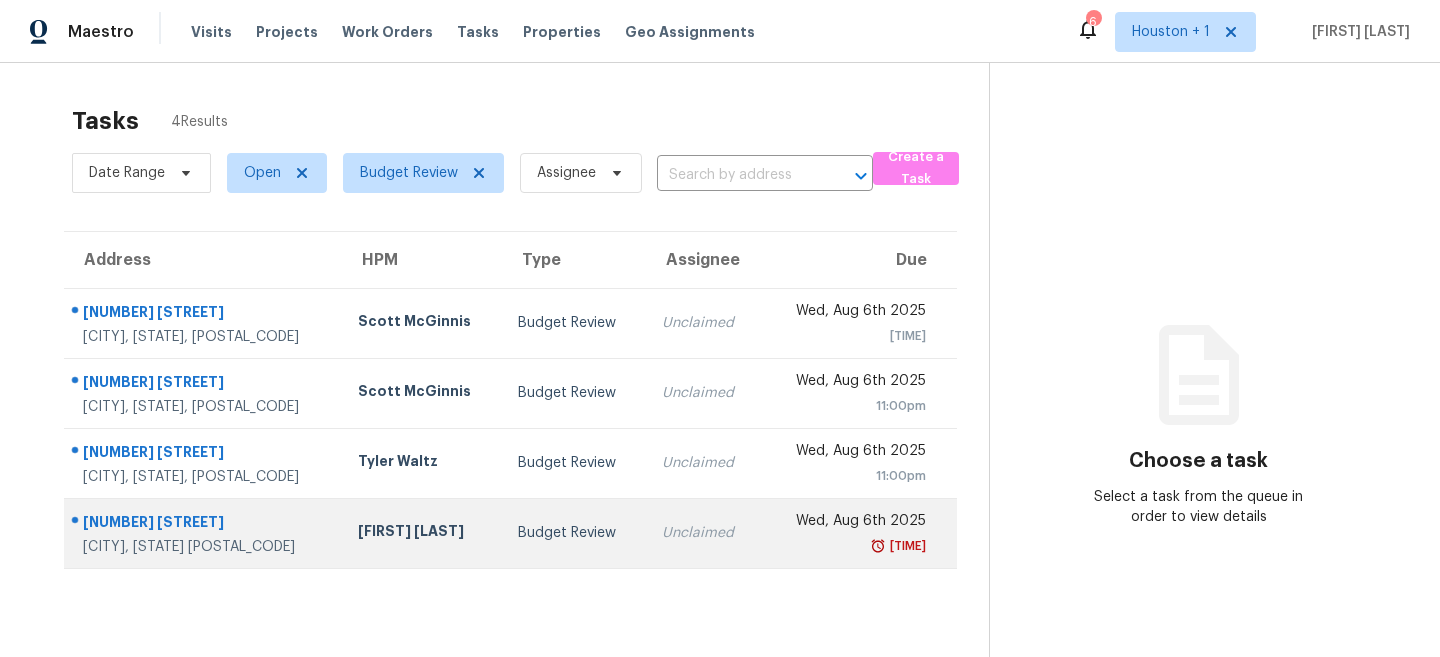 click on "Unclaimed" at bounding box center (703, 533) 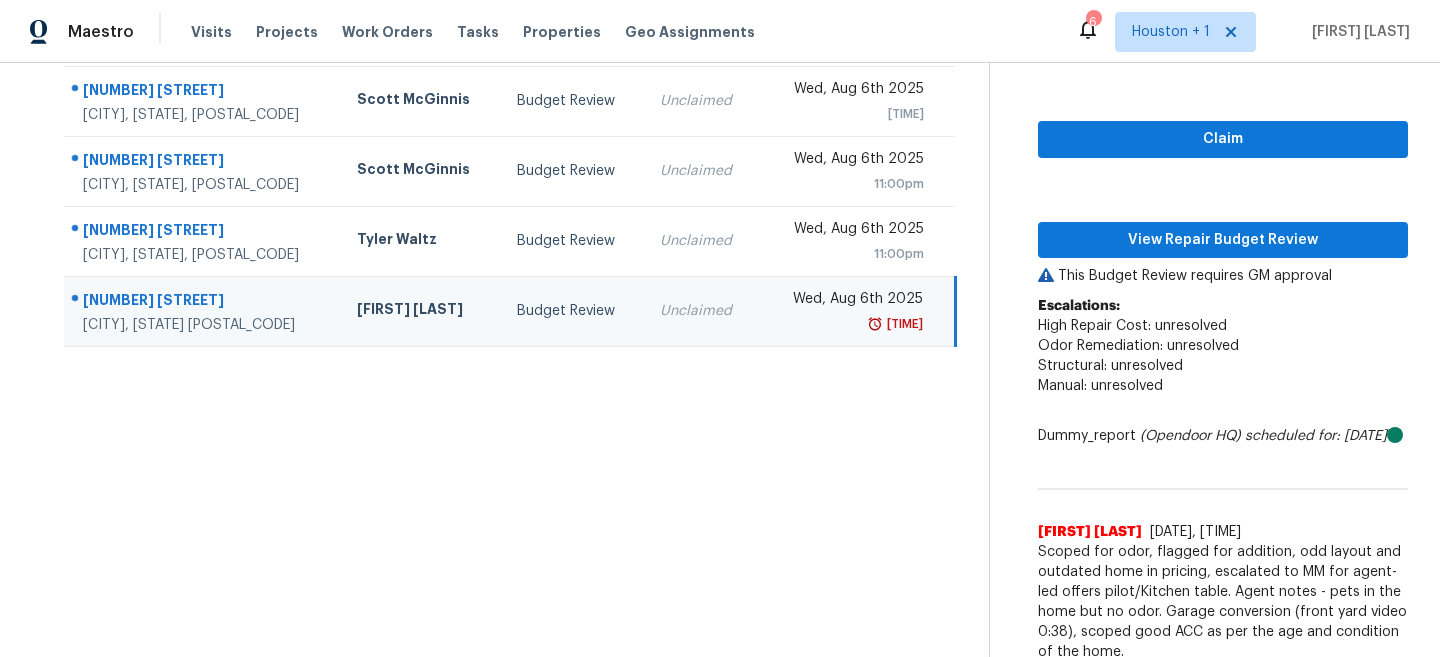 scroll, scrollTop: 257, scrollLeft: 0, axis: vertical 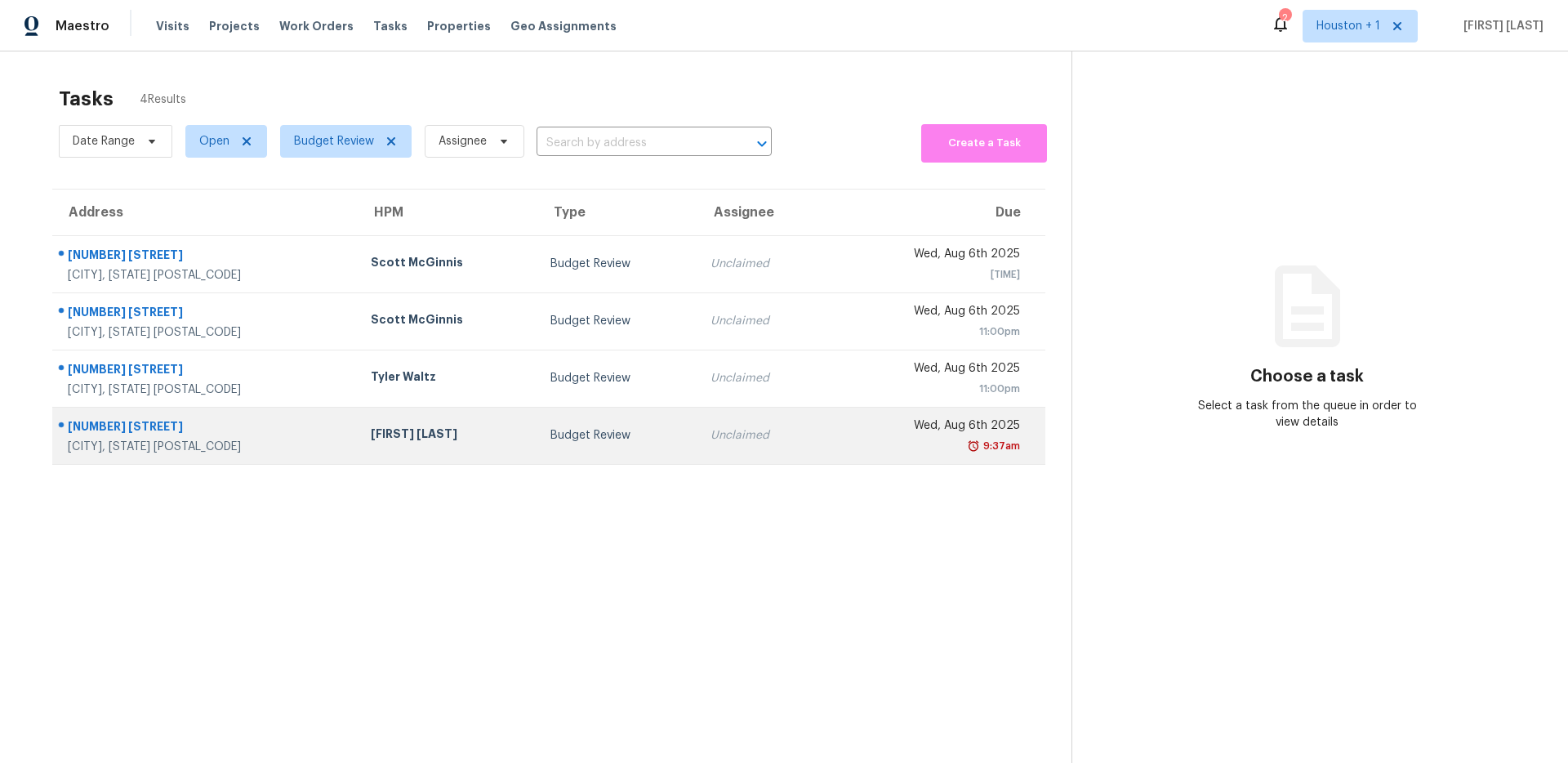 click on "9:37am" at bounding box center [929, 446] 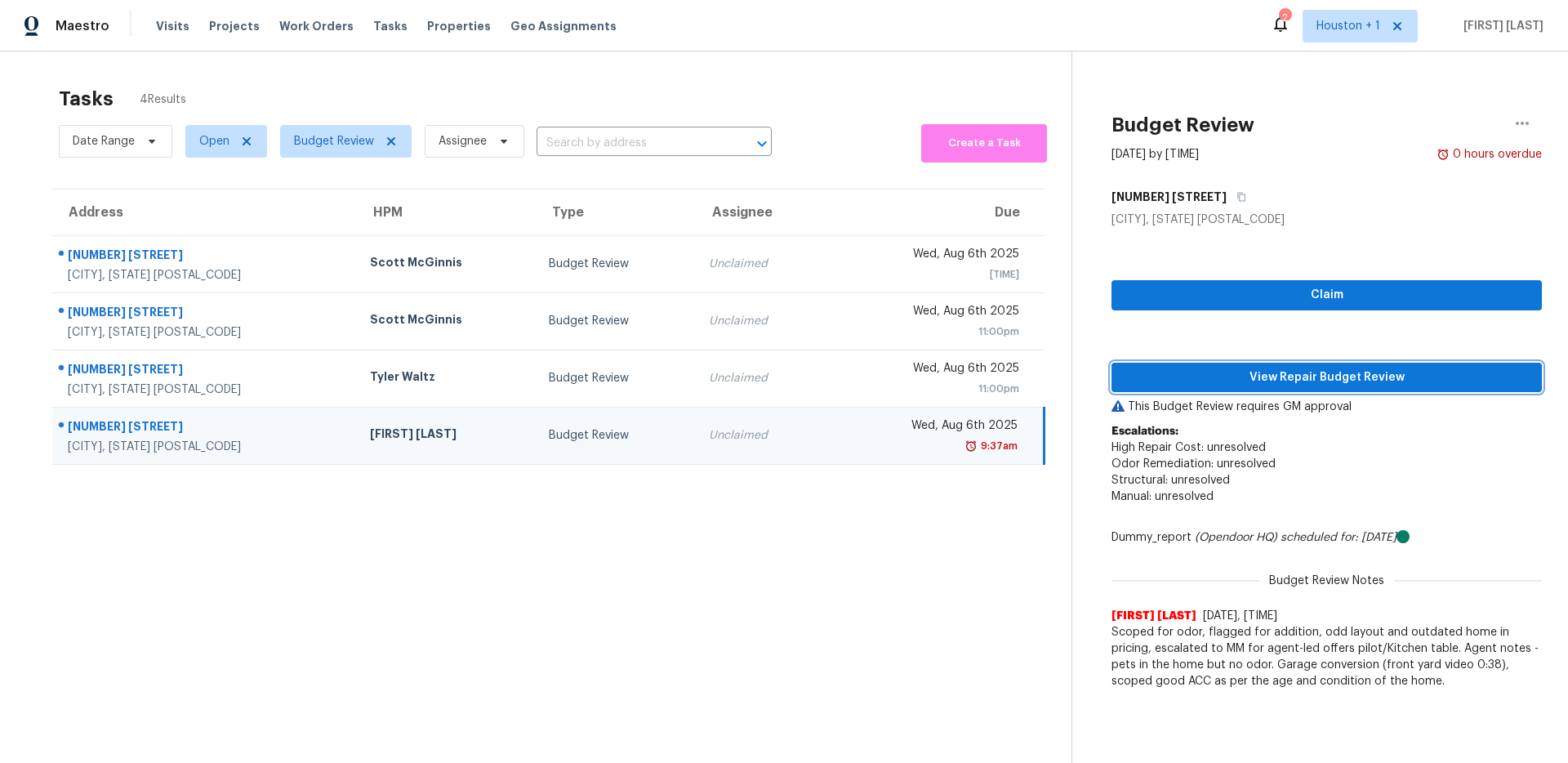 click on "View Repair Budget Review" at bounding box center [1326, 377] 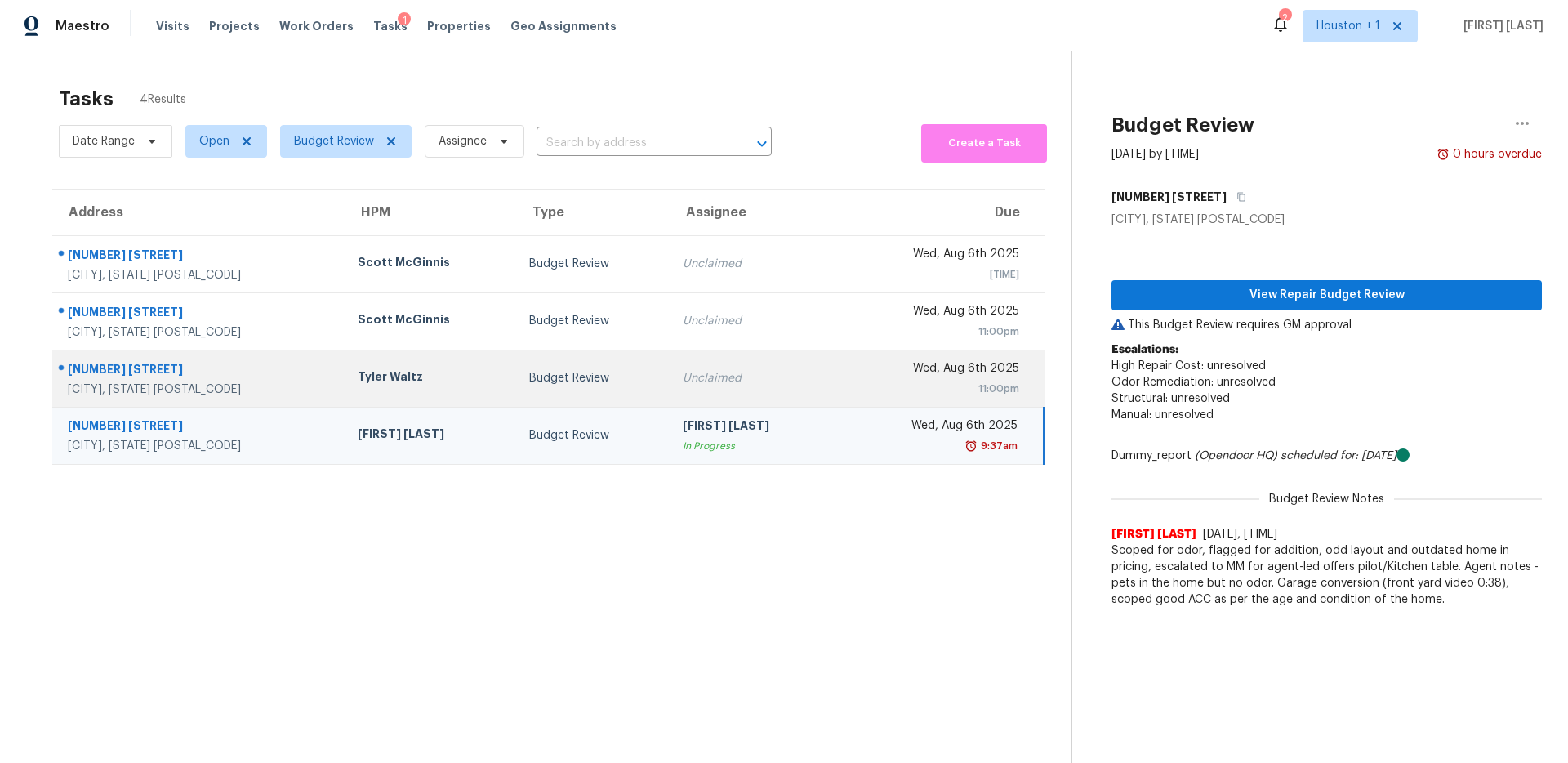 click on "Wed, Aug 6th 2025" at bounding box center (933, 370) 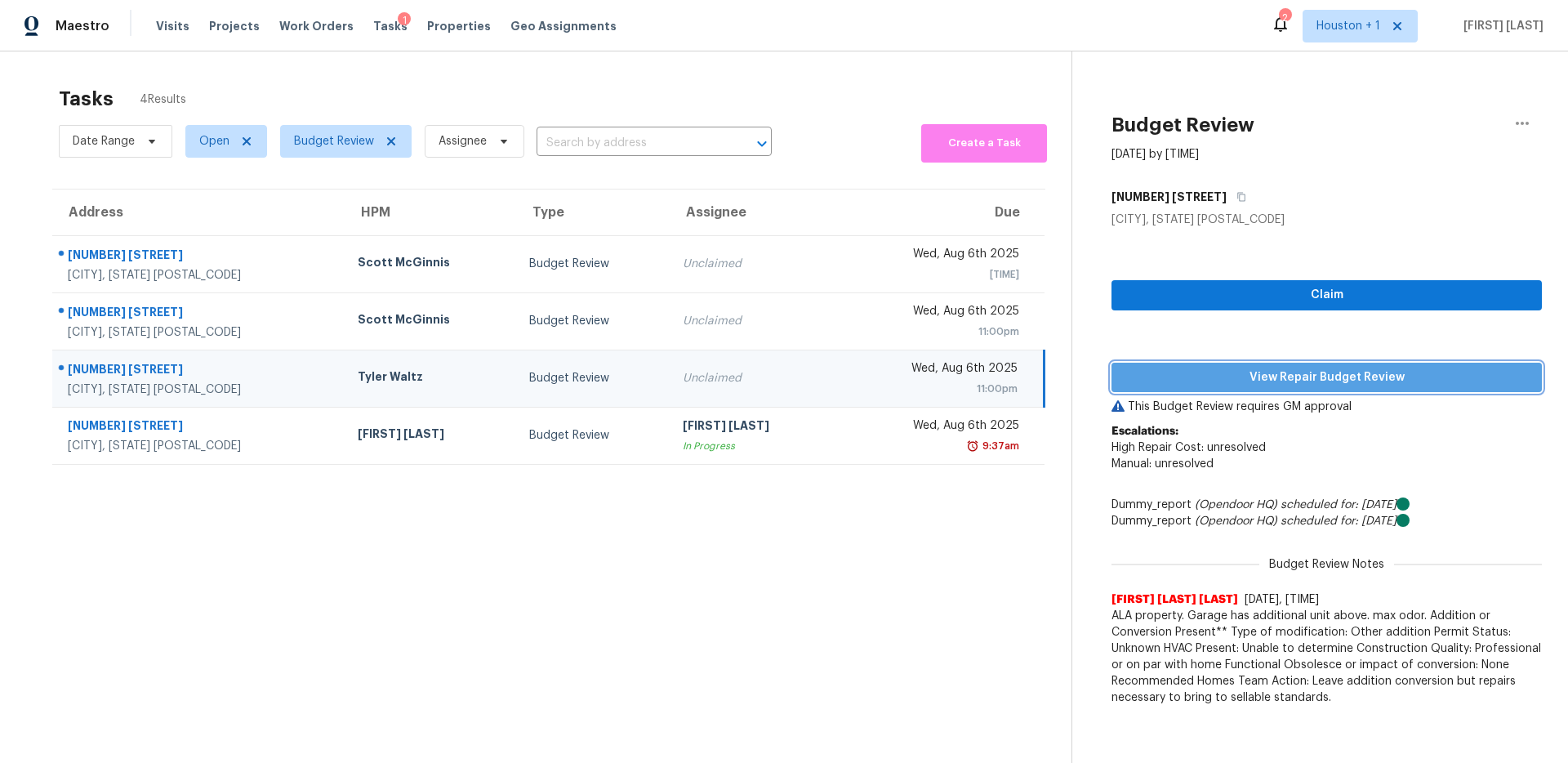 click on "View Repair Budget Review" at bounding box center (1326, 377) 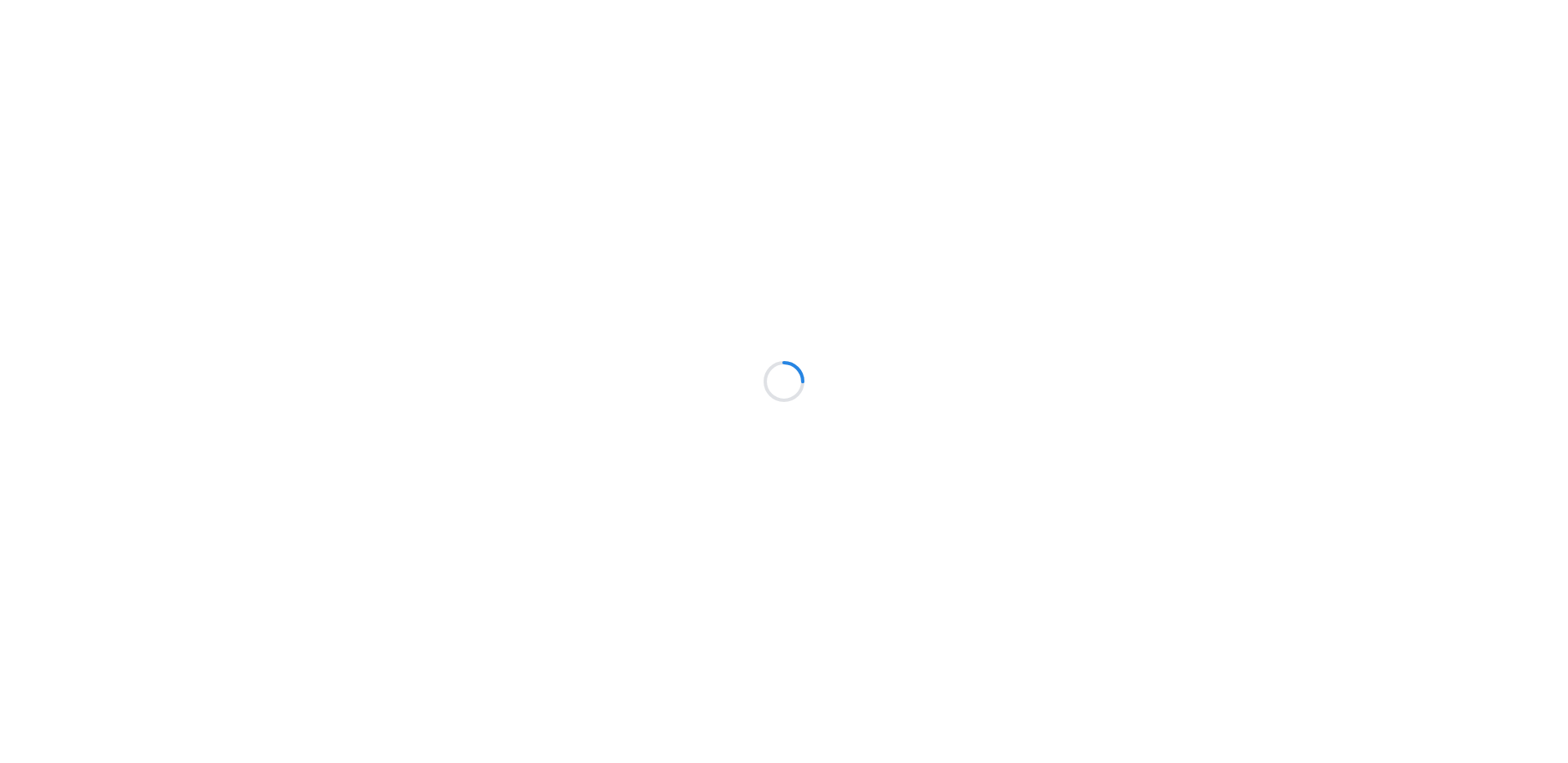 scroll, scrollTop: 0, scrollLeft: 0, axis: both 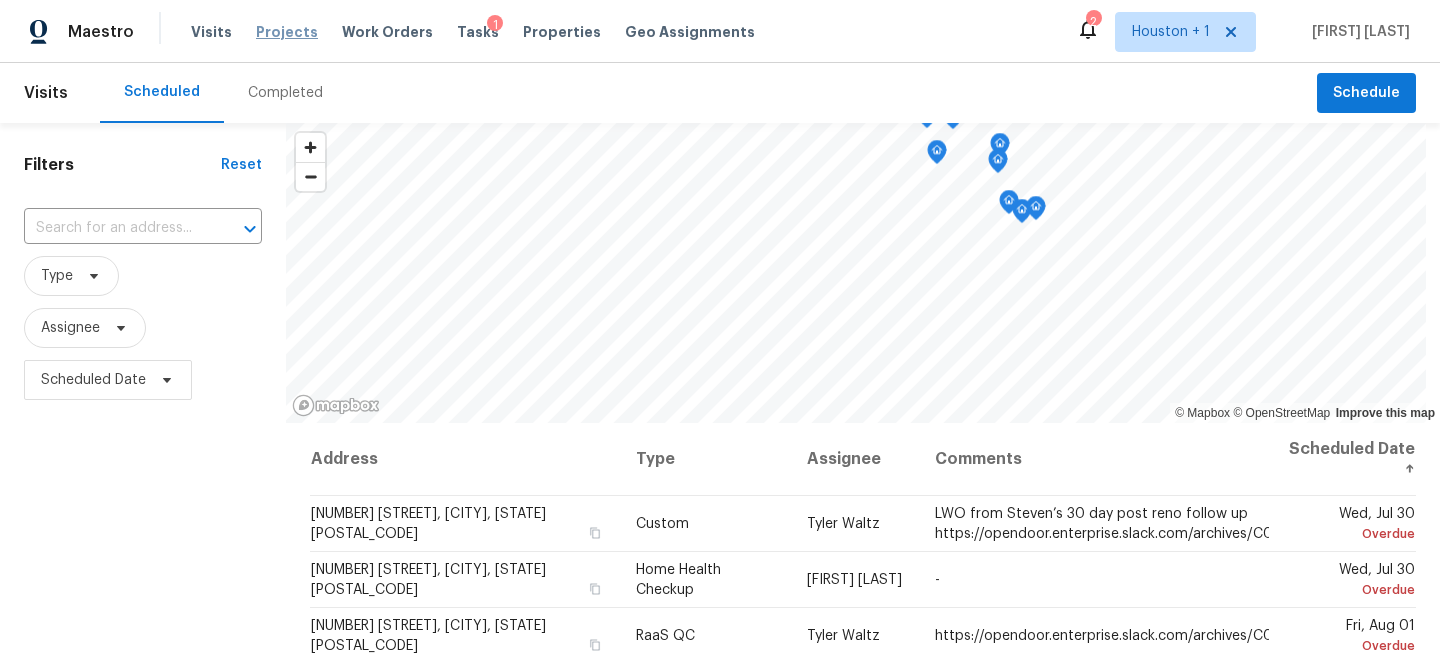 click on "Projects" at bounding box center (287, 32) 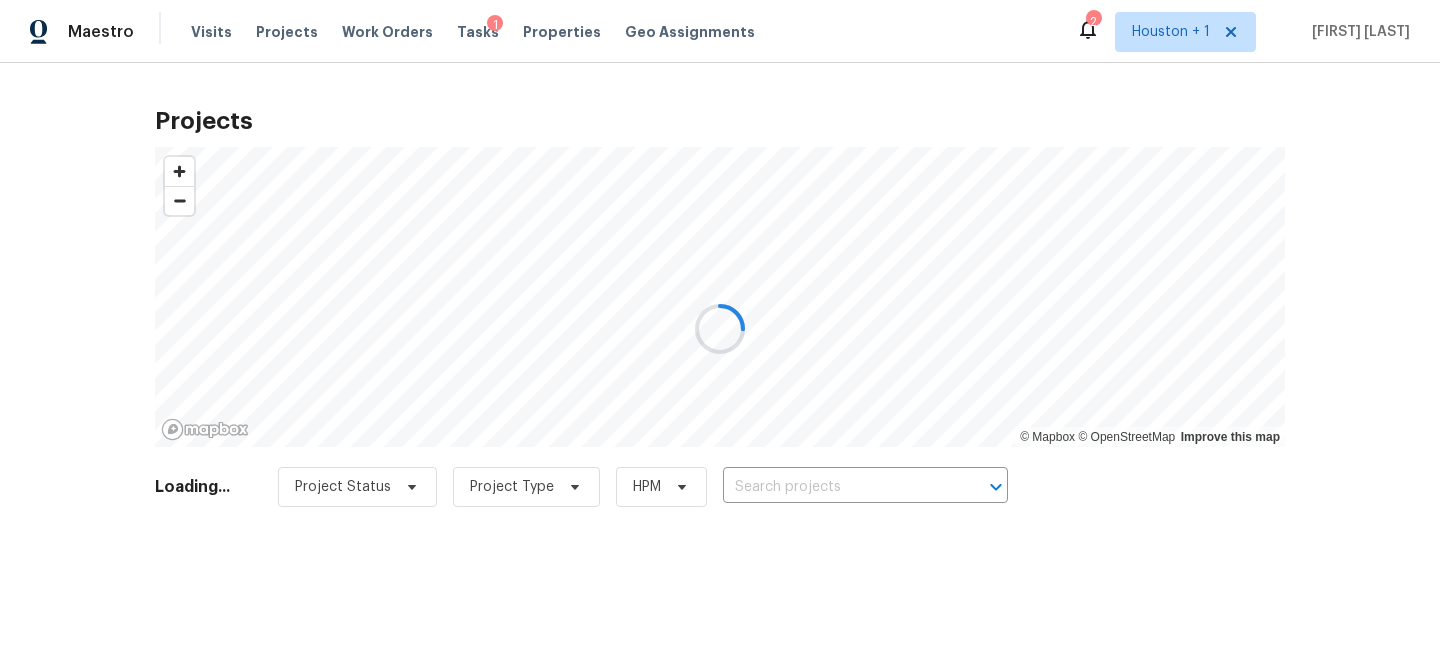 click at bounding box center [720, 328] 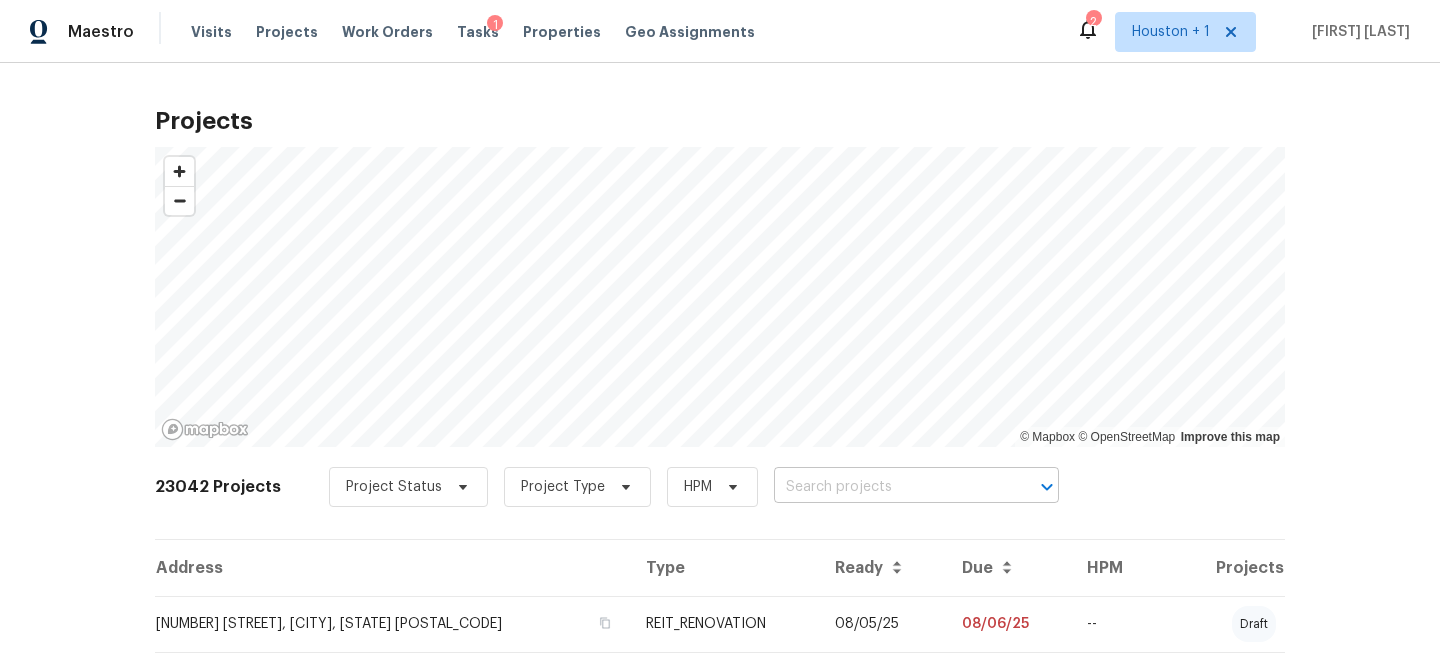 click at bounding box center (888, 487) 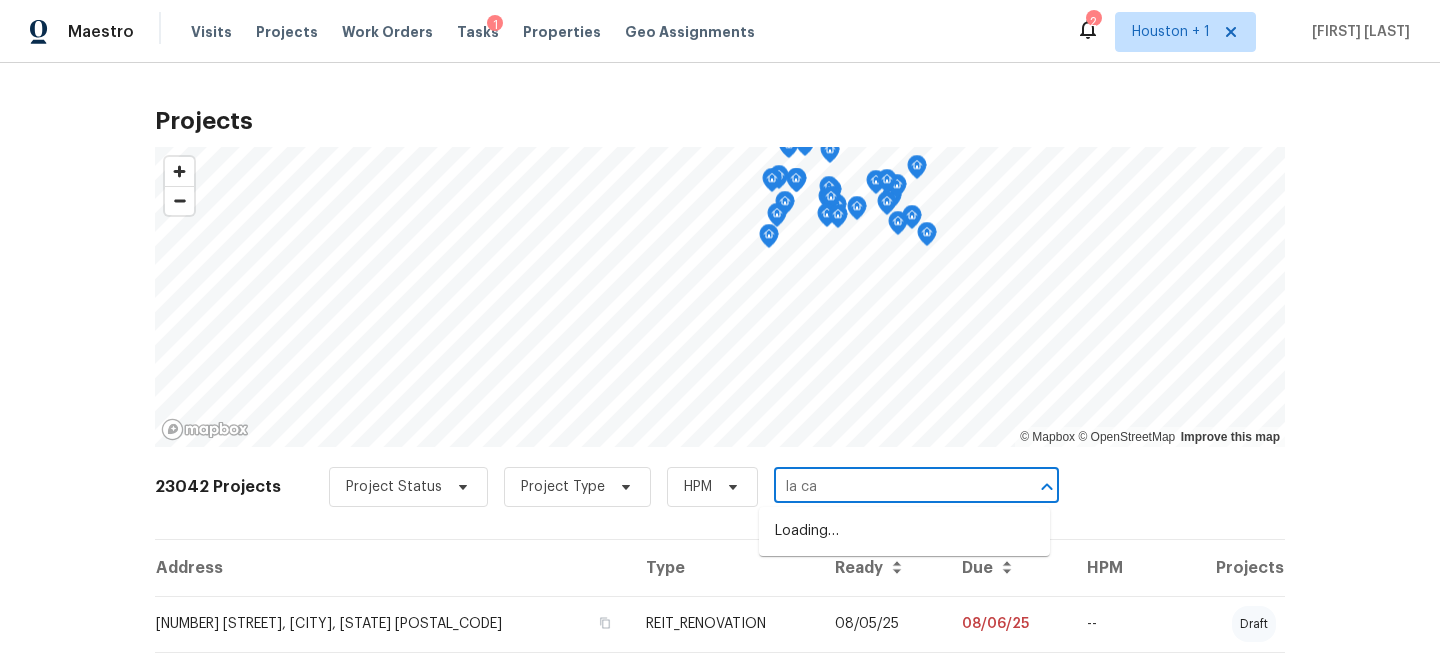 type on "la cab" 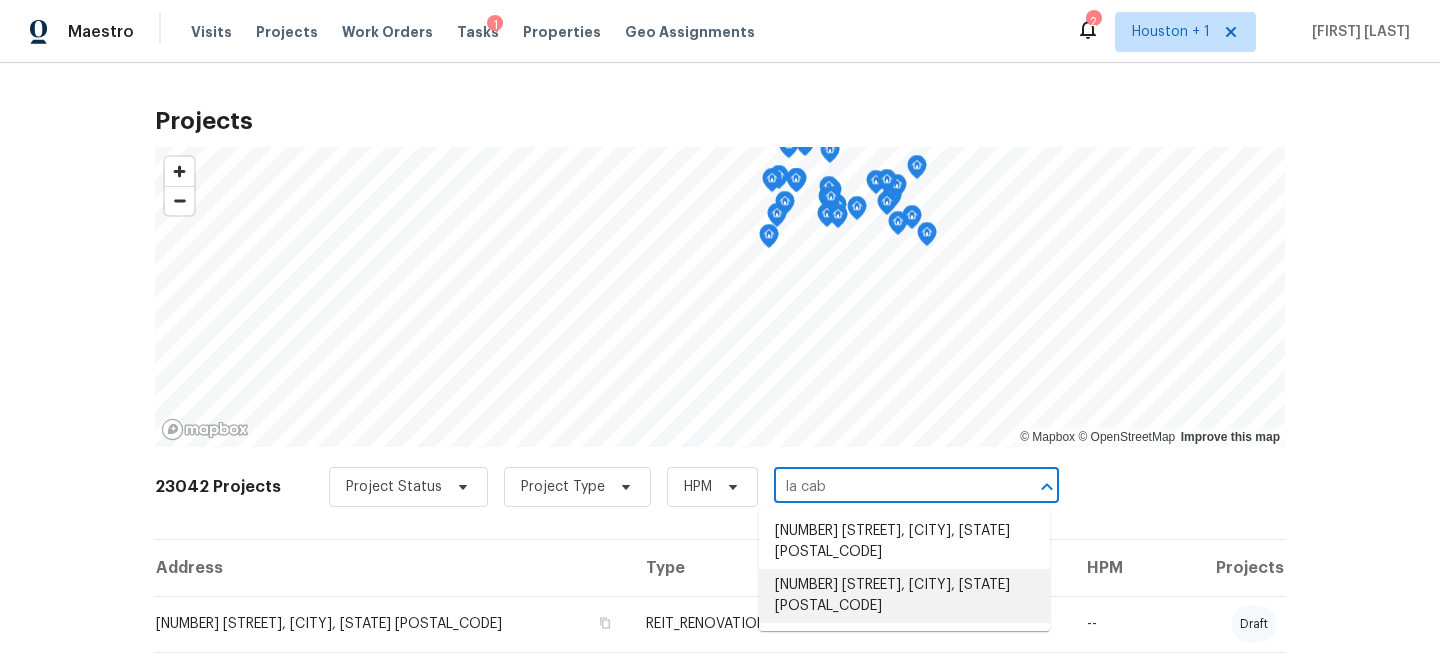 click on "[NUMBER] [STREET], [CITY], [STATE] [POSTAL_CODE]" at bounding box center [904, 596] 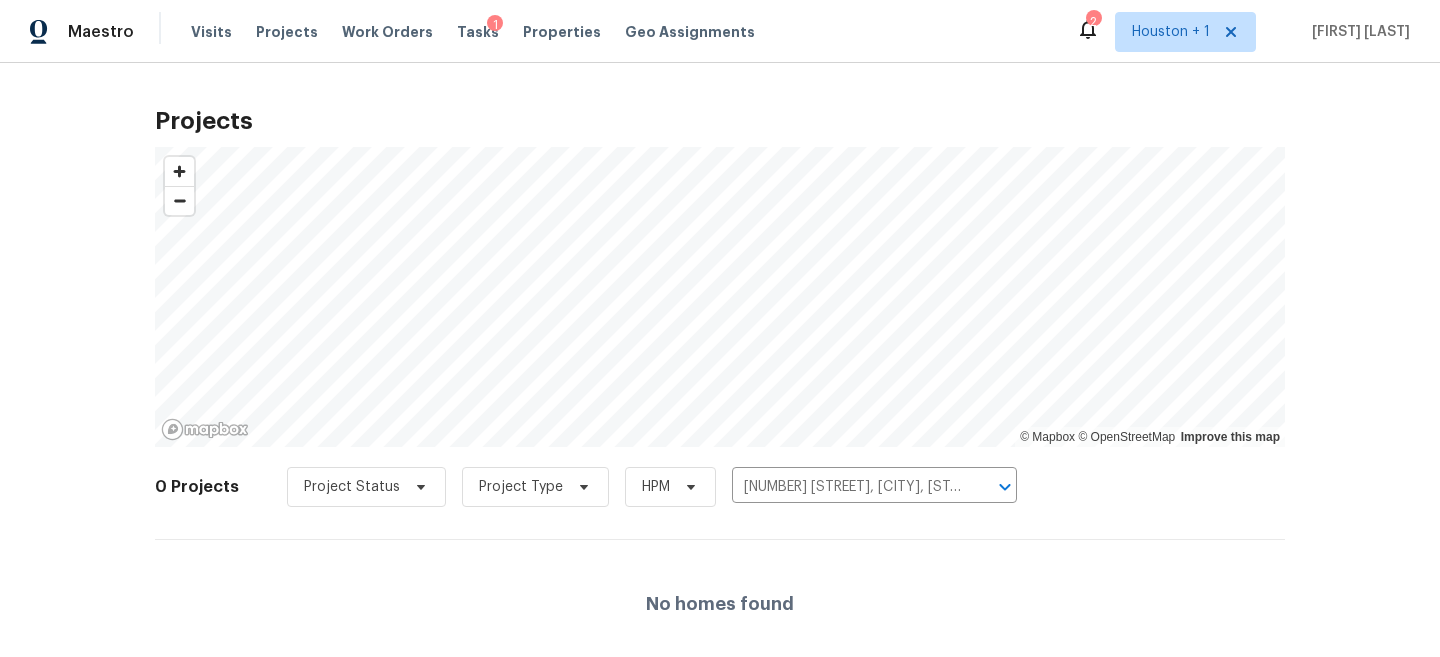 click on "0 Projects Project Status Project Type HPM [NUMBER] [STREET], [CITY], [STATE] [POSTAL_CODE] ​" at bounding box center (720, 499) 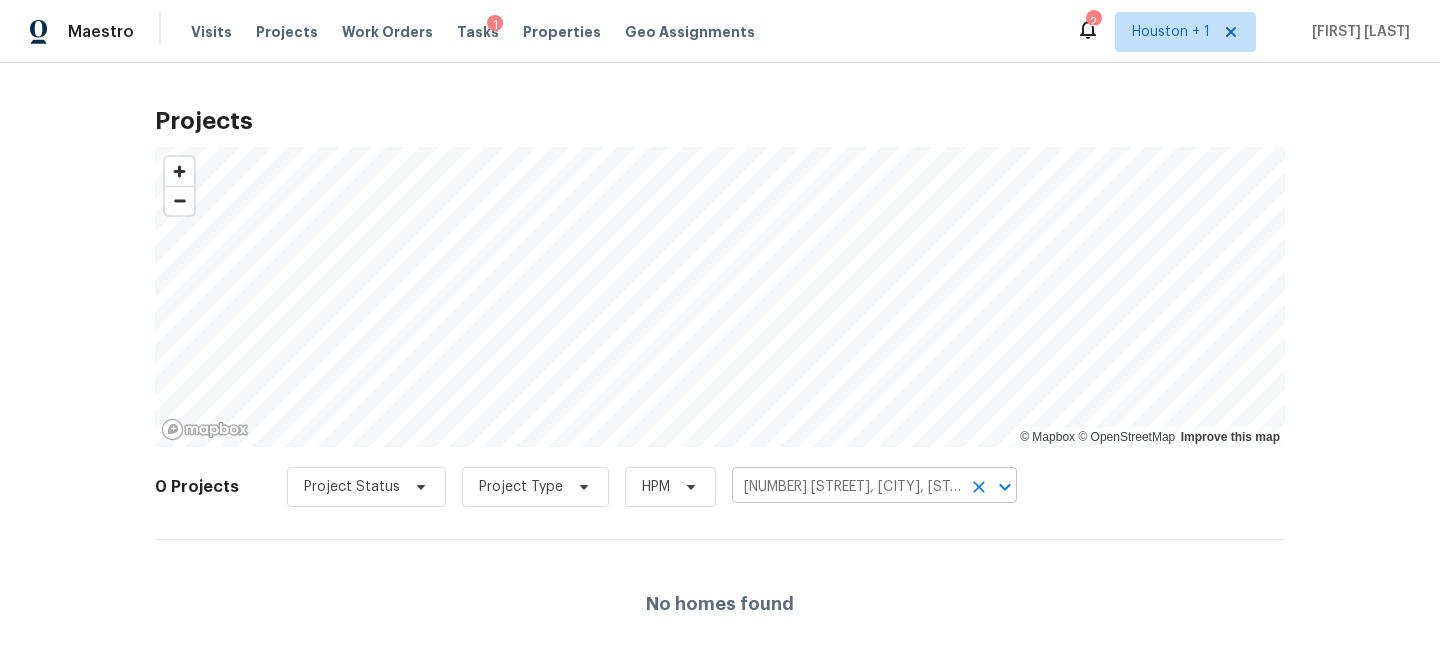 click on "[NUMBER] [STREET], [CITY], [STATE] [POSTAL_CODE]" at bounding box center (846, 487) 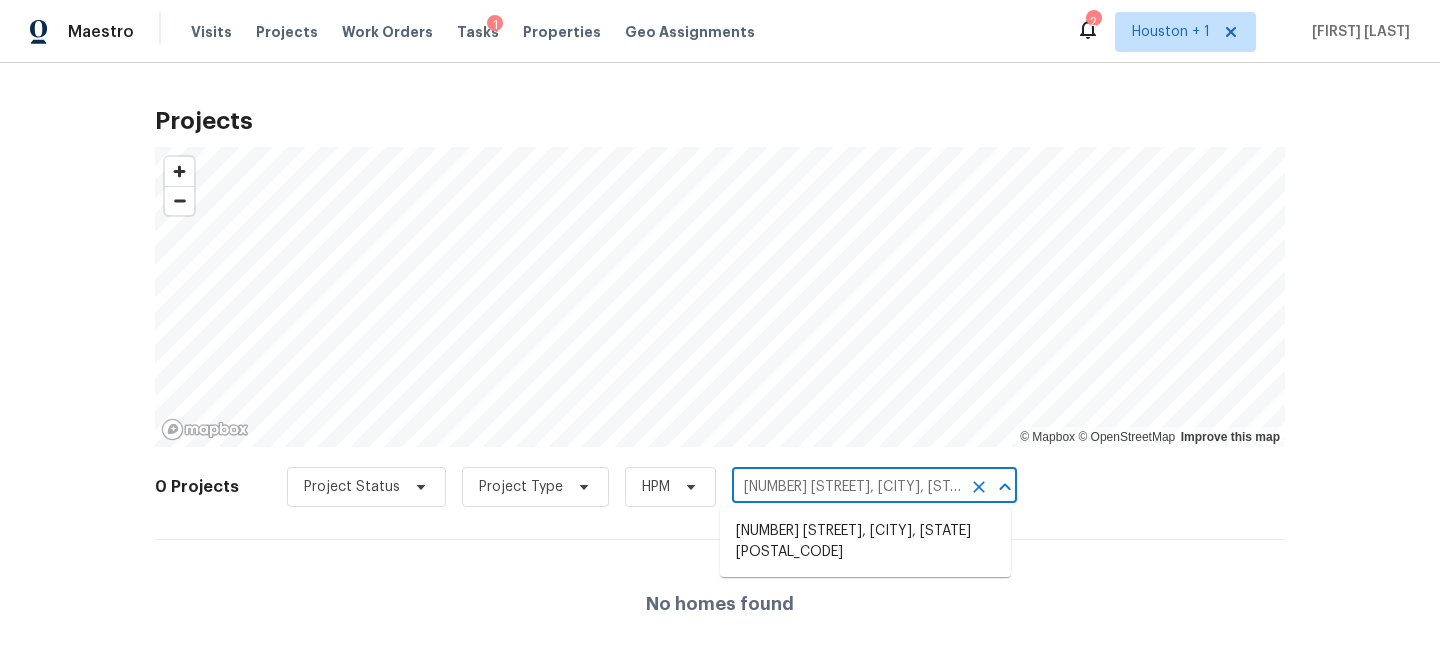 click on "[NUMBER] [STREET], [CITY], [STATE] [POSTAL_CODE]" at bounding box center [846, 487] 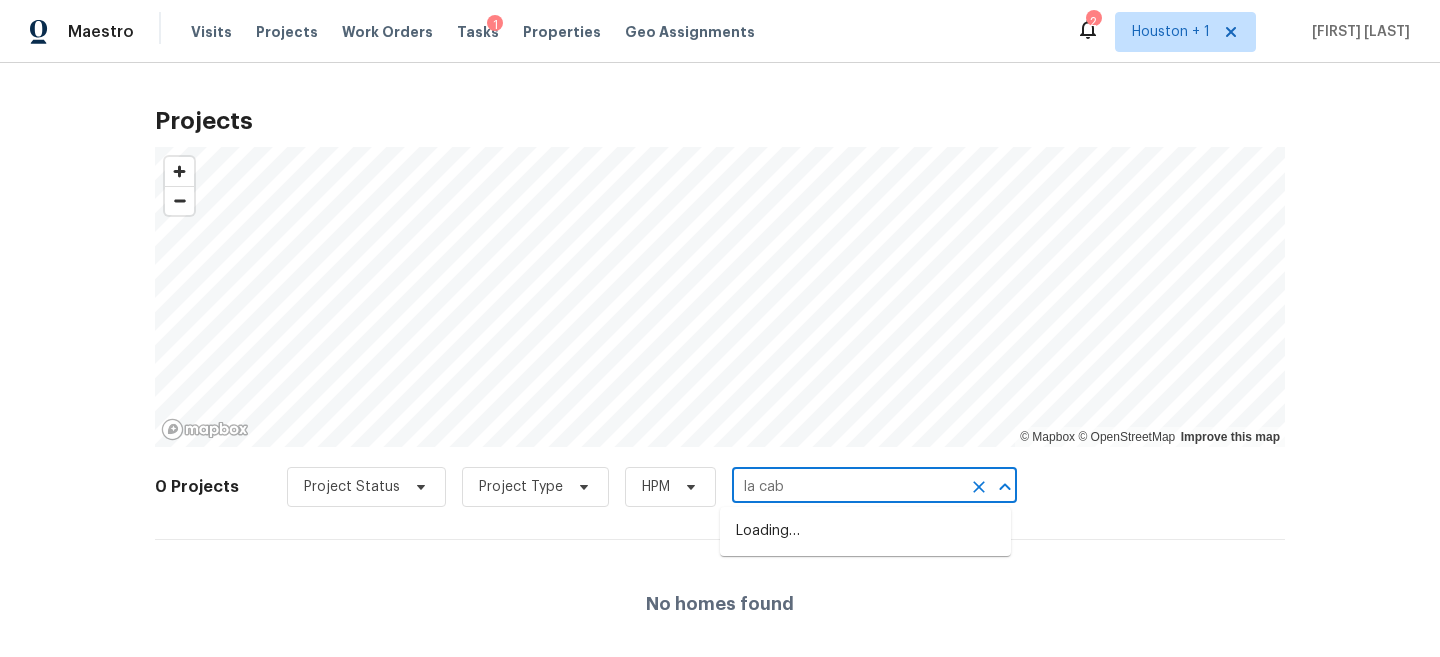 type on "la caba" 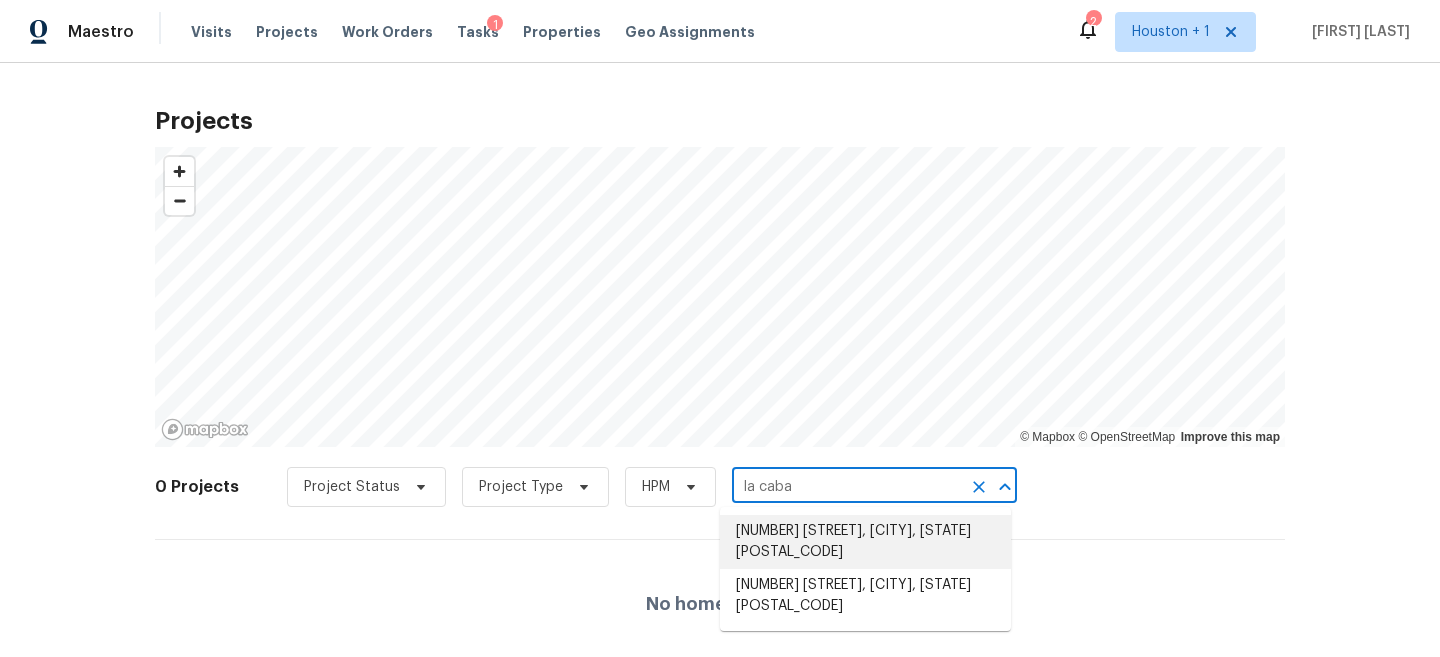 click on "[NUMBER] [STREET], [CITY], [STATE] [POSTAL_CODE]" at bounding box center [865, 542] 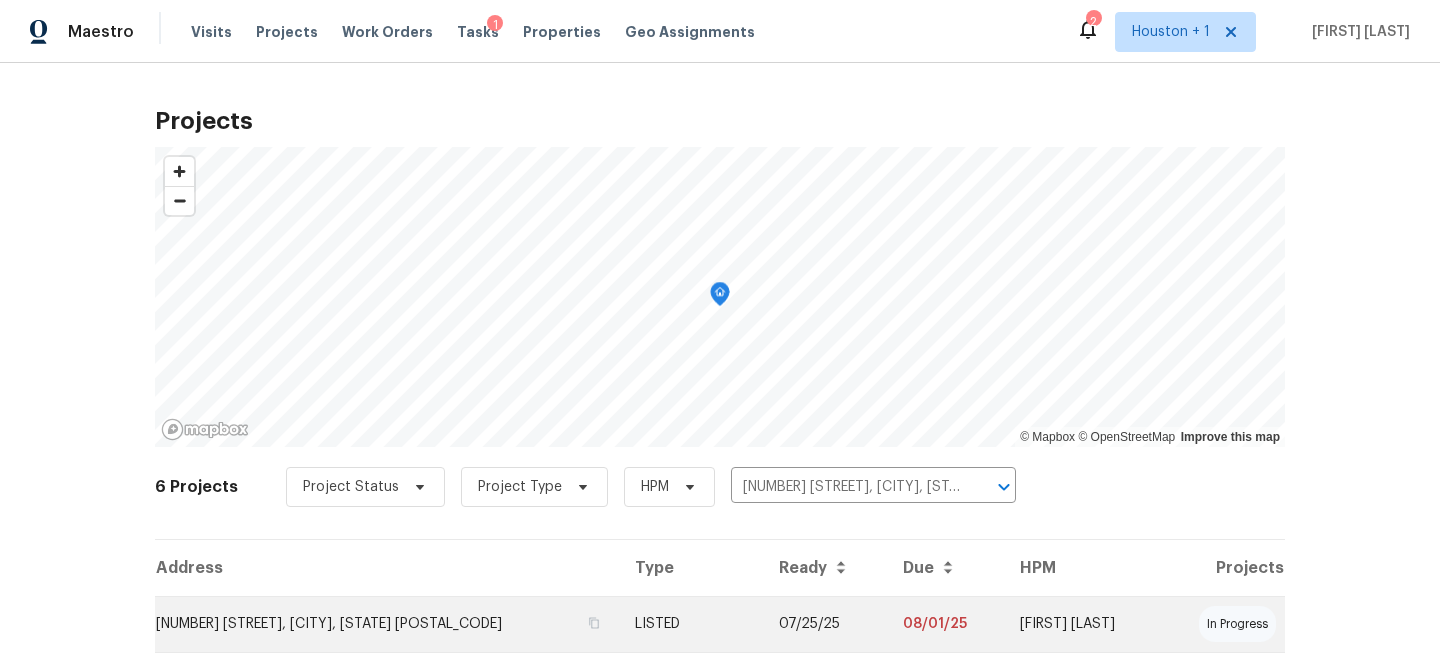 click on "LISTED" at bounding box center [691, 624] 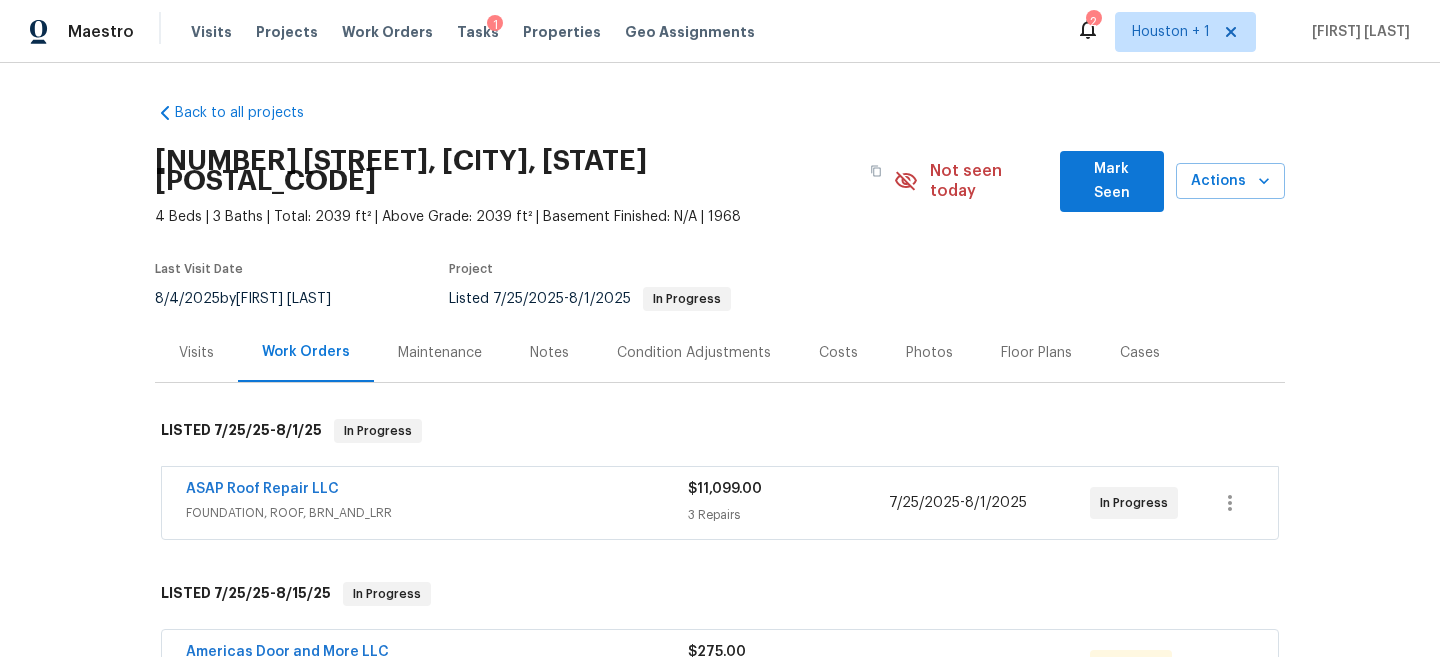 click on "4 Beds | 3 Baths | Total: 2039 ft² | Above Grade: 2039 ft² | Basement Finished: N/A | 1968" at bounding box center (524, 217) 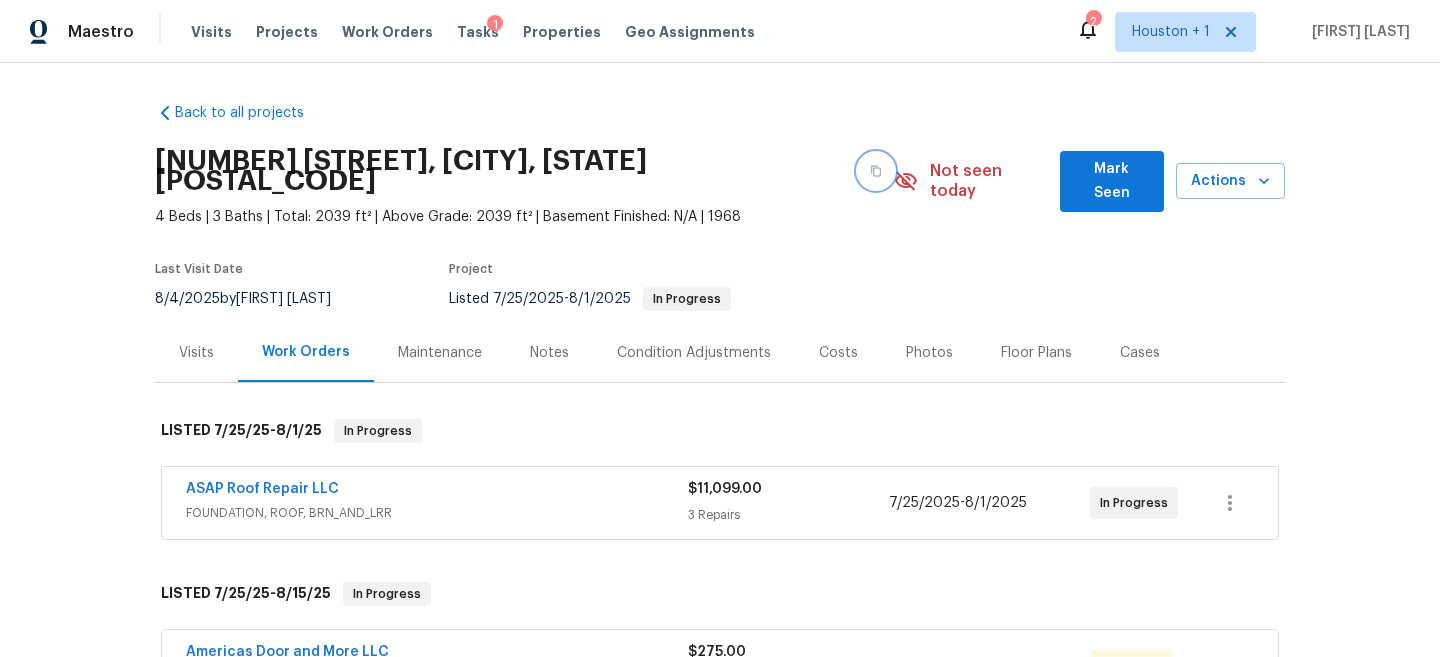 click at bounding box center (876, 171) 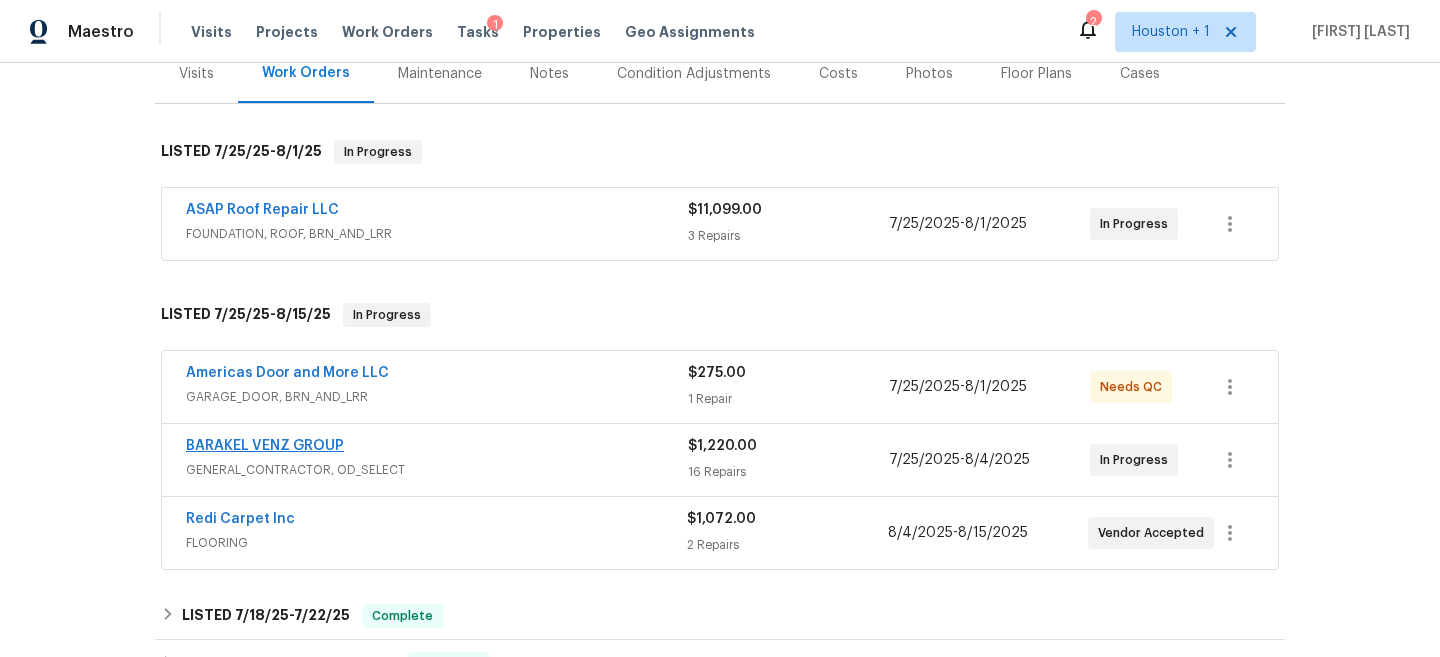 scroll, scrollTop: 285, scrollLeft: 0, axis: vertical 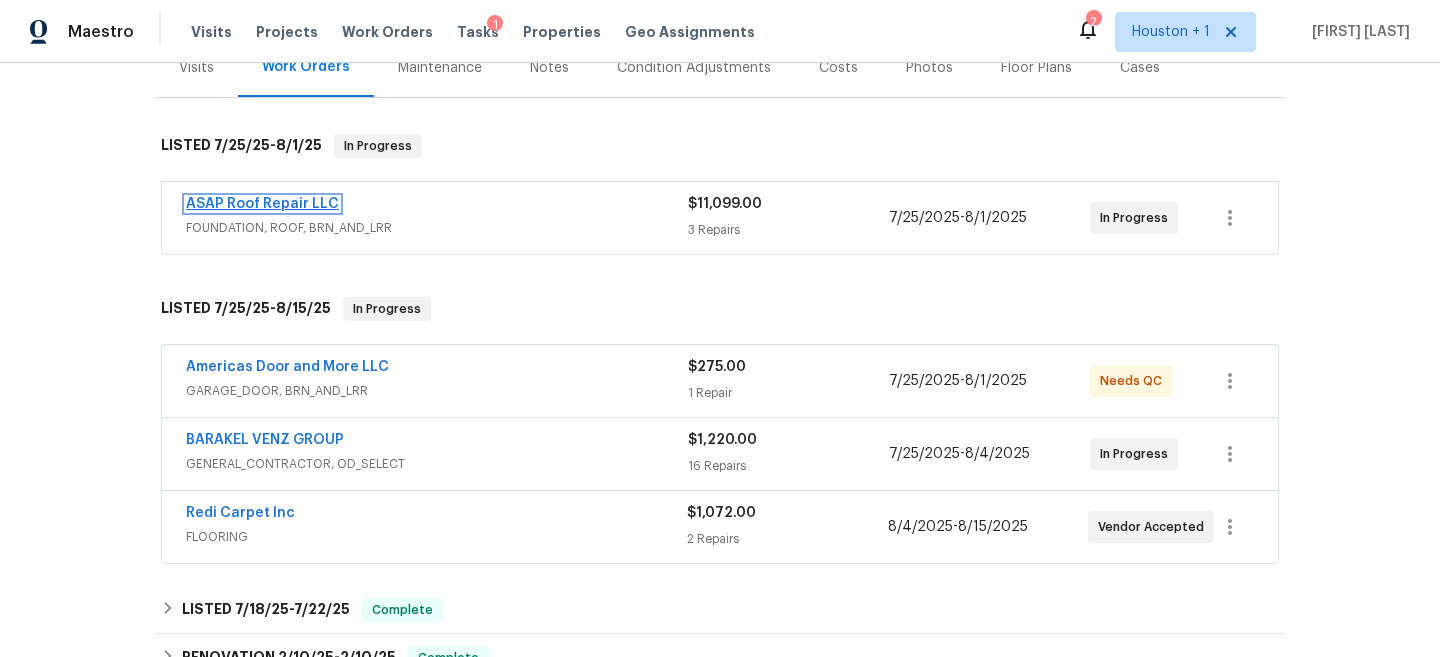 click on "ASAP Roof Repair LLC" at bounding box center (262, 204) 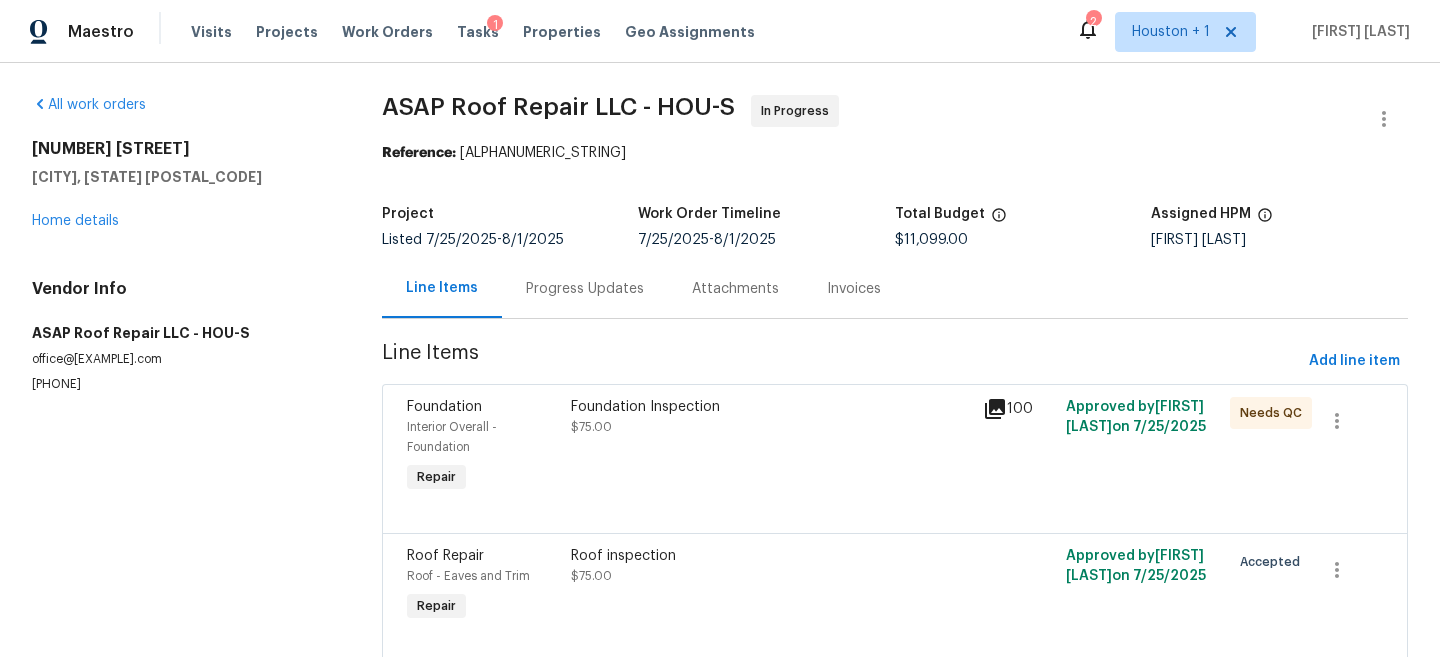 click on "Progress Updates" at bounding box center [585, 289] 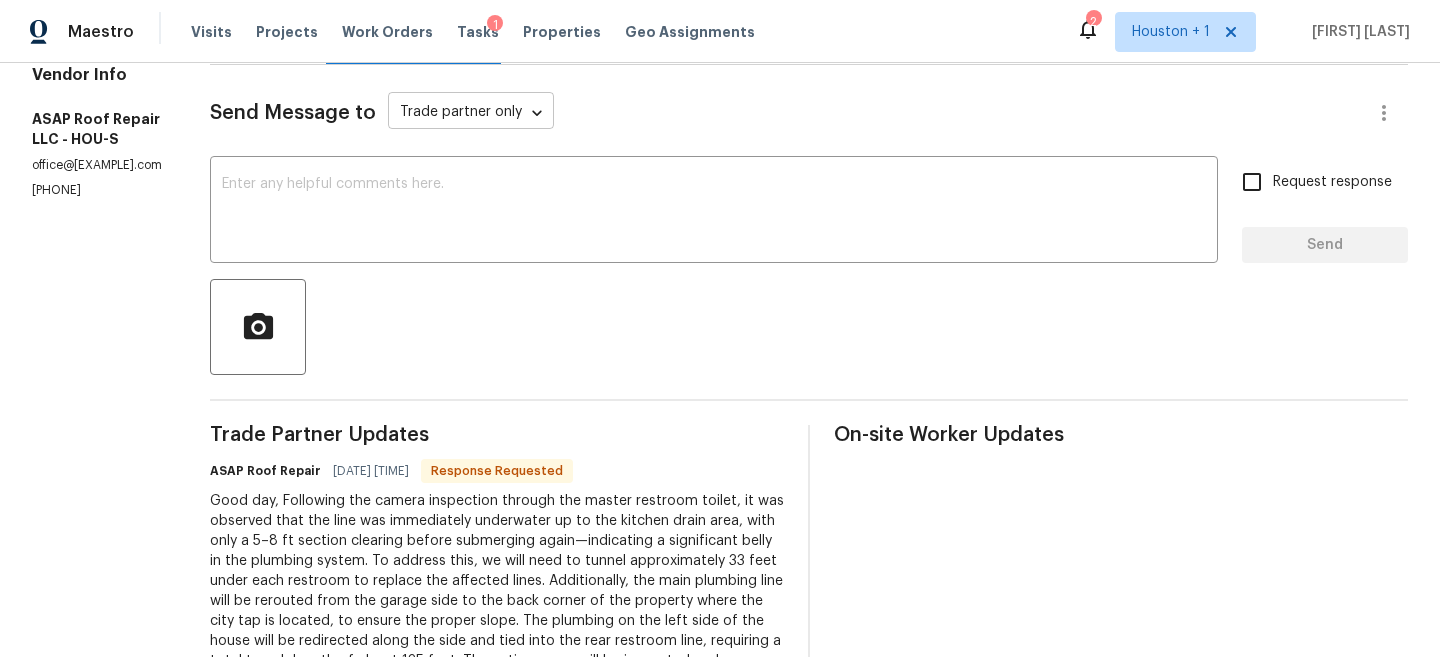 scroll, scrollTop: 258, scrollLeft: 0, axis: vertical 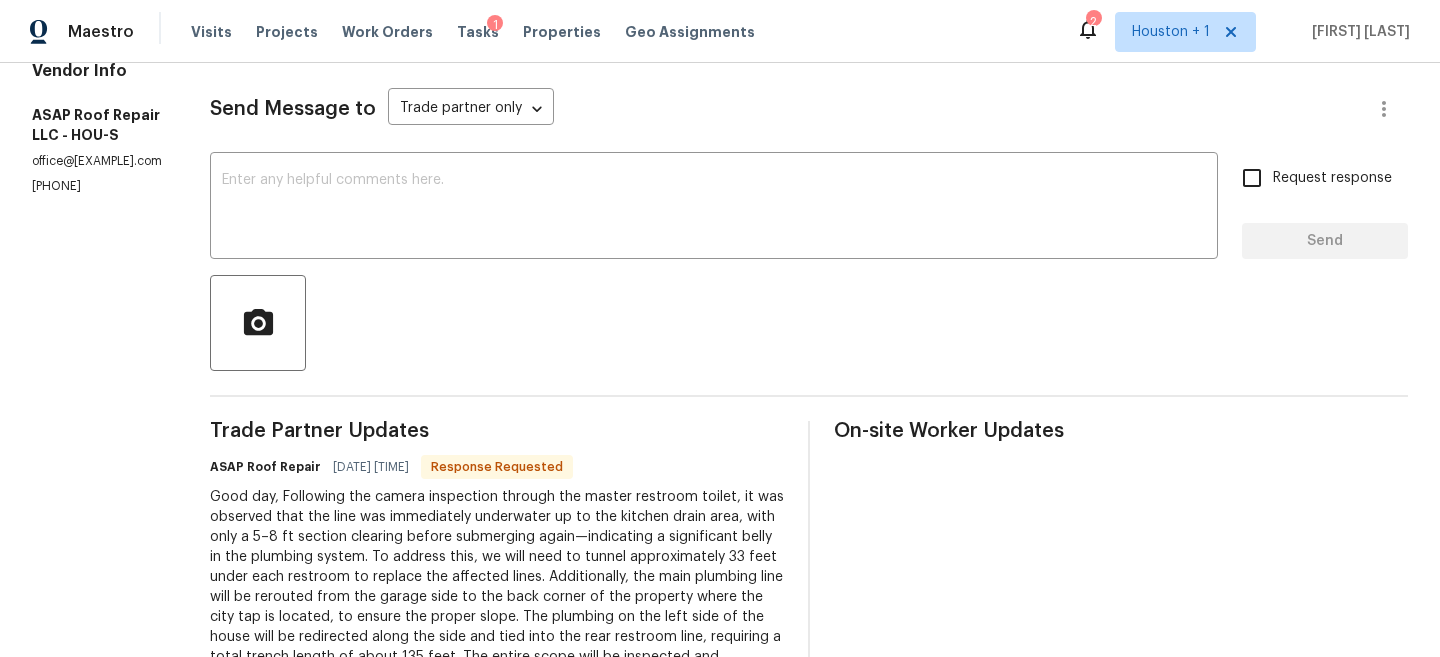 click on "Good day,
Following the camera inspection through the master restroom toilet, it was observed that the line was immediately underwater up to the kitchen drain area, with only a 5–8 ft section clearing before submerging again—indicating a significant belly in the plumbing system. To address this, we will need to tunnel approximately 33 feet under each restroom to replace the affected lines. Additionally, the main plumbing line will be rerouted from the garage side to the back corner of the property where the city tap is located, to ensure the proper slope. The plumbing on the left side of the house will be redirected along the side and tied into the rear restroom line, requiring a total trench length of about 135 feet. The entire scope will be inspected and accompanied by an engineer's letter. The job is expected to take approximately 4 to 5 days, and a hydrostatic test will be performed upon completion to confirm there are no leaks and that proper slope has been achieved.
Thank you." at bounding box center (497, 607) 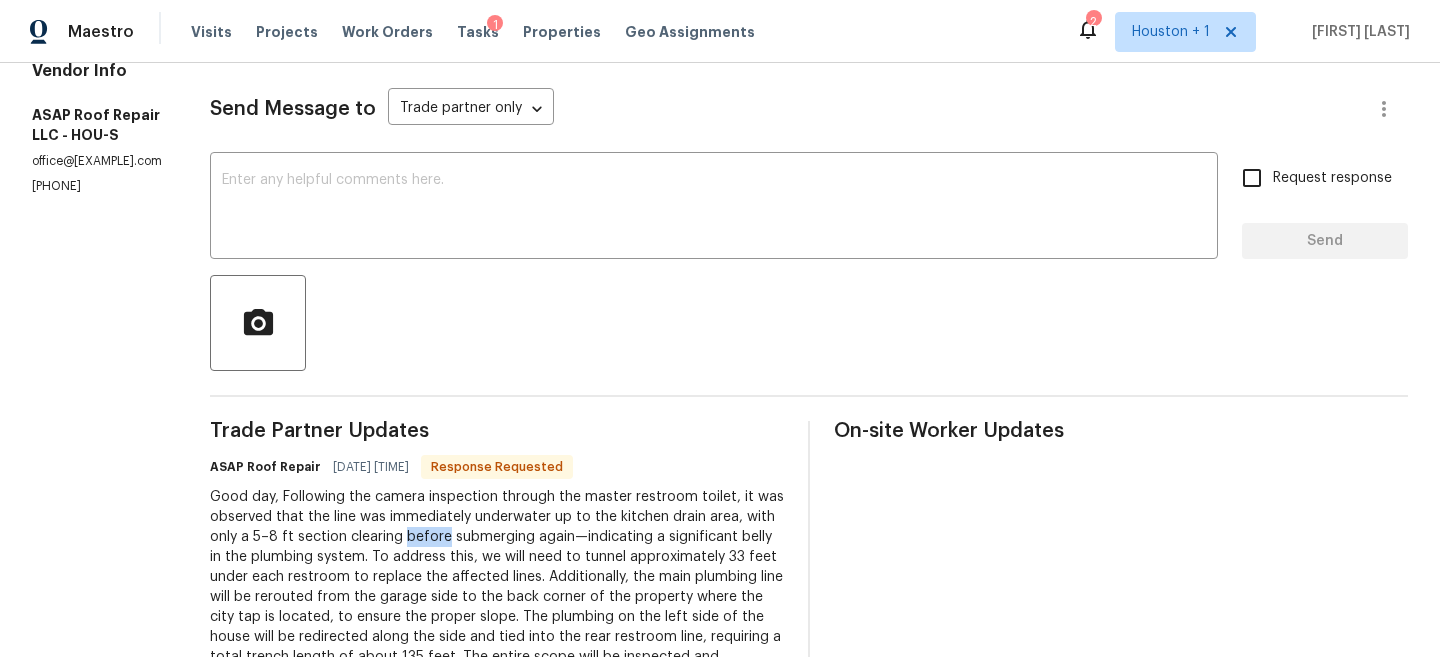 click on "Good day,
Following the camera inspection through the master restroom toilet, it was observed that the line was immediately underwater up to the kitchen drain area, with only a 5–8 ft section clearing before submerging again—indicating a significant belly in the plumbing system. To address this, we will need to tunnel approximately 33 feet under each restroom to replace the affected lines. Additionally, the main plumbing line will be rerouted from the garage side to the back corner of the property where the city tap is located, to ensure the proper slope. The plumbing on the left side of the house will be redirected along the side and tied into the rear restroom line, requiring a total trench length of about 135 feet. The entire scope will be inspected and accompanied by an engineer's letter. The job is expected to take approximately 4 to 5 days, and a hydrostatic test will be performed upon completion to confirm there are no leaks and that proper slope has been achieved.
Thank you." at bounding box center (497, 607) 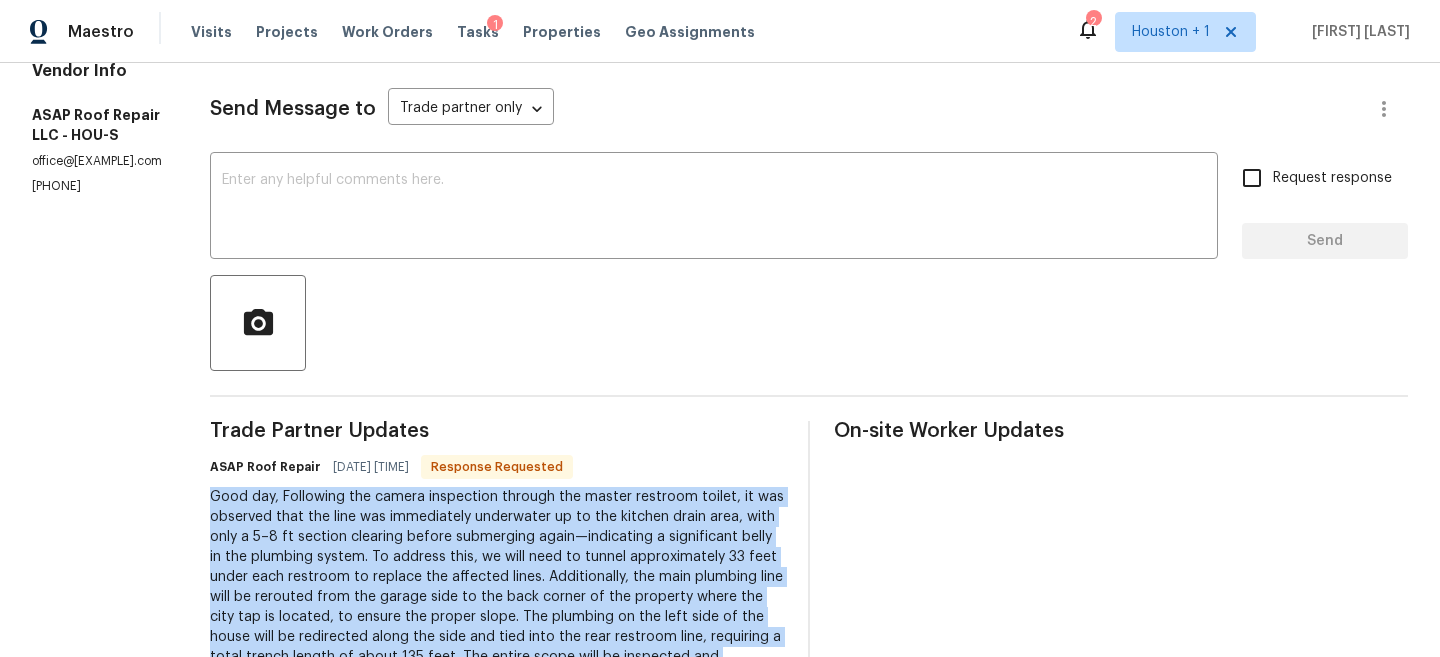 click on "Good day,
Following the camera inspection through the master restroom toilet, it was observed that the line was immediately underwater up to the kitchen drain area, with only a 5–8 ft section clearing before submerging again—indicating a significant belly in the plumbing system. To address this, we will need to tunnel approximately 33 feet under each restroom to replace the affected lines. Additionally, the main plumbing line will be rerouted from the garage side to the back corner of the property where the city tap is located, to ensure the proper slope. The plumbing on the left side of the house will be redirected along the side and tied into the rear restroom line, requiring a total trench length of about 135 feet. The entire scope will be inspected and accompanied by an engineer's letter. The job is expected to take approximately 4 to 5 days, and a hydrostatic test will be performed upon completion to confirm there are no leaks and that proper slope has been achieved.
Thank you." at bounding box center (497, 607) 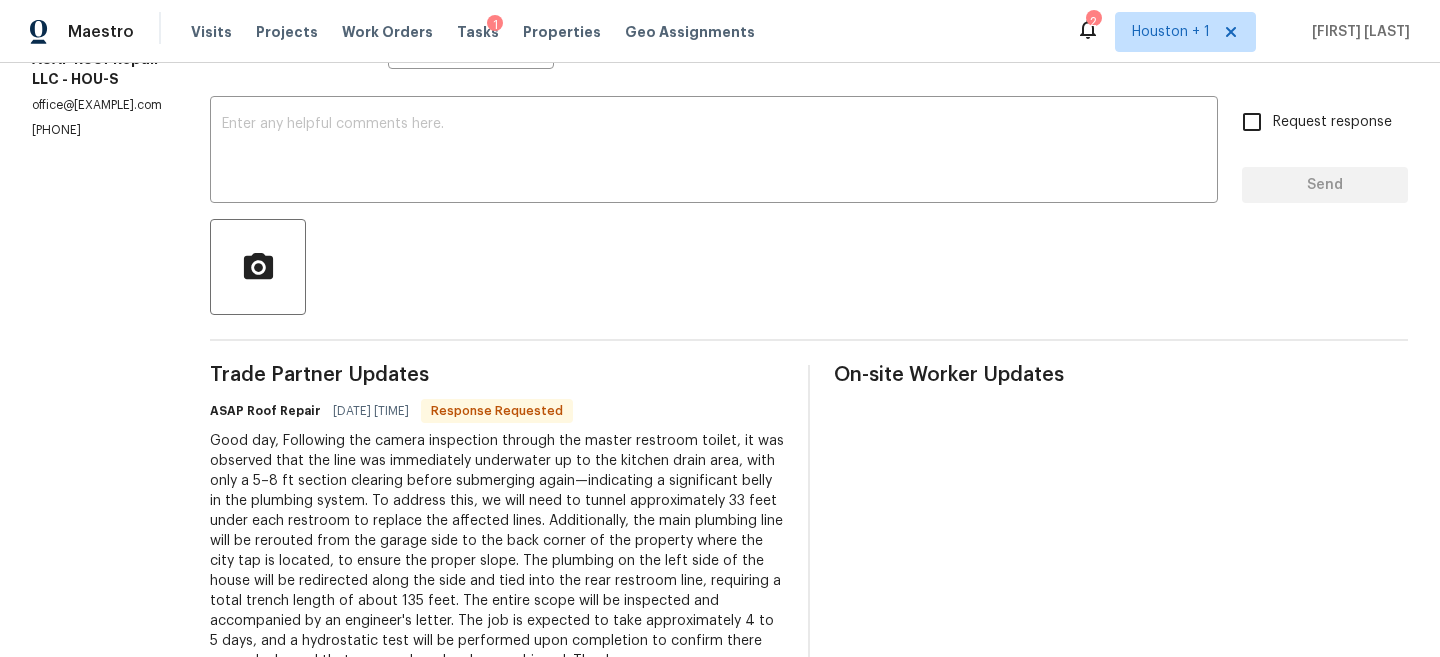 scroll, scrollTop: 316, scrollLeft: 0, axis: vertical 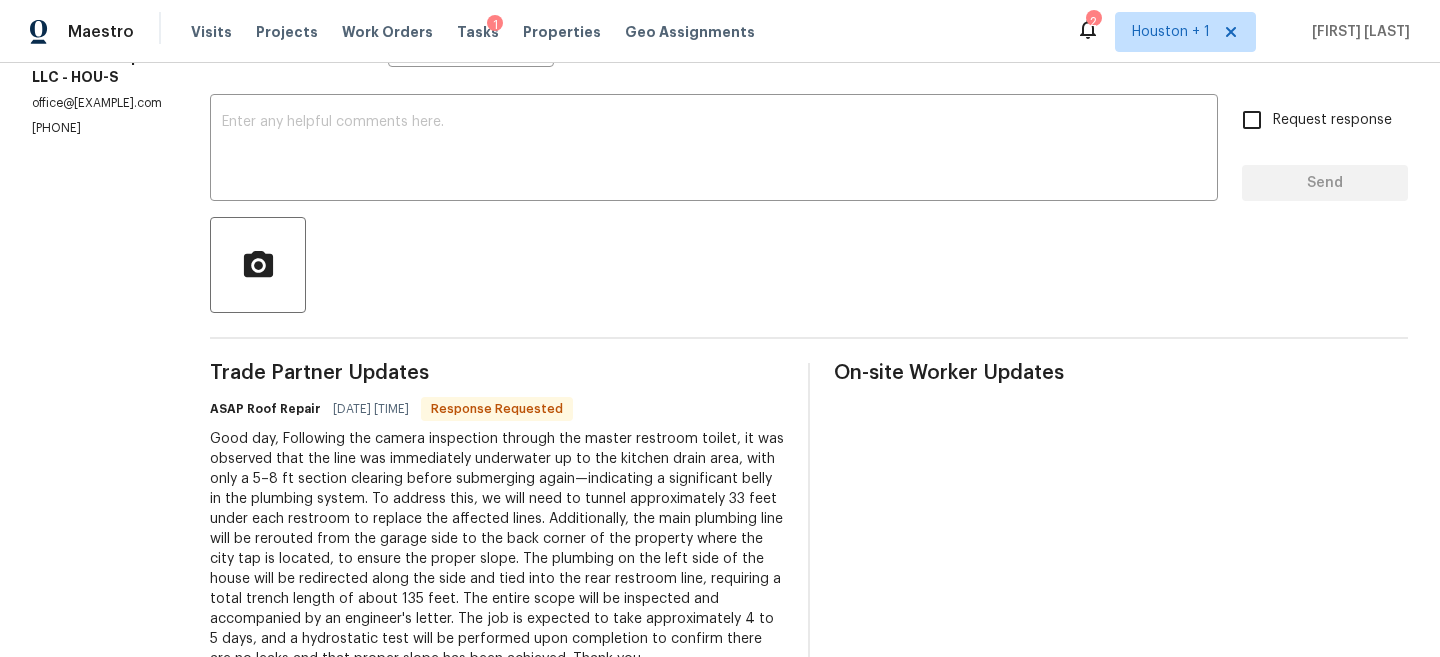 click on "Good day,
Following the camera inspection through the master restroom toilet, it was observed that the line was immediately underwater up to the kitchen drain area, with only a 5–8 ft section clearing before submerging again—indicating a significant belly in the plumbing system. To address this, we will need to tunnel approximately 33 feet under each restroom to replace the affected lines. Additionally, the main plumbing line will be rerouted from the garage side to the back corner of the property where the city tap is located, to ensure the proper slope. The plumbing on the left side of the house will be redirected along the side and tied into the rear restroom line, requiring a total trench length of about 135 feet. The entire scope will be inspected and accompanied by an engineer's letter. The job is expected to take approximately 4 to 5 days, and a hydrostatic test will be performed upon completion to confirm there are no leaks and that proper slope has been achieved.
Thank you." at bounding box center (497, 549) 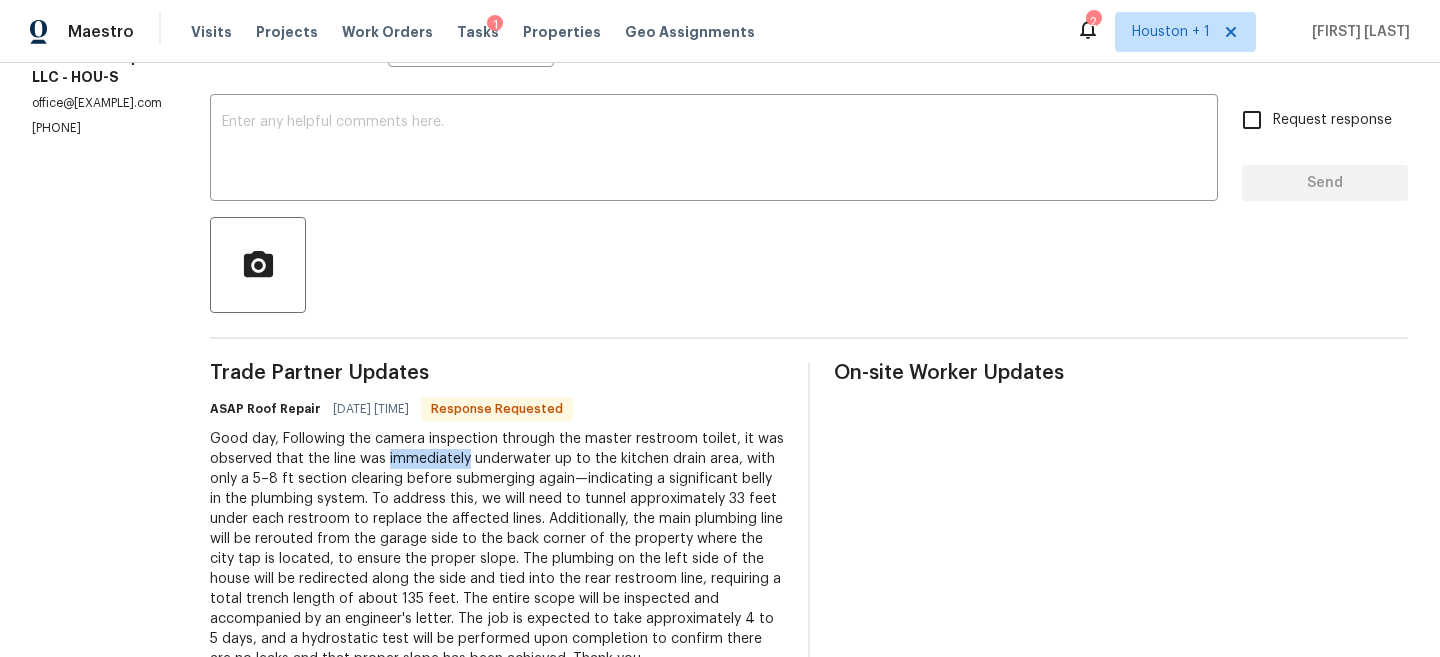 click on "Good day,
Following the camera inspection through the master restroom toilet, it was observed that the line was immediately underwater up to the kitchen drain area, with only a 5–8 ft section clearing before submerging again—indicating a significant belly in the plumbing system. To address this, we will need to tunnel approximately 33 feet under each restroom to replace the affected lines. Additionally, the main plumbing line will be rerouted from the garage side to the back corner of the property where the city tap is located, to ensure the proper slope. The plumbing on the left side of the house will be redirected along the side and tied into the rear restroom line, requiring a total trench length of about 135 feet. The entire scope will be inspected and accompanied by an engineer's letter. The job is expected to take approximately 4 to 5 days, and a hydrostatic test will be performed upon completion to confirm there are no leaks and that proper slope has been achieved.
Thank you." at bounding box center [497, 549] 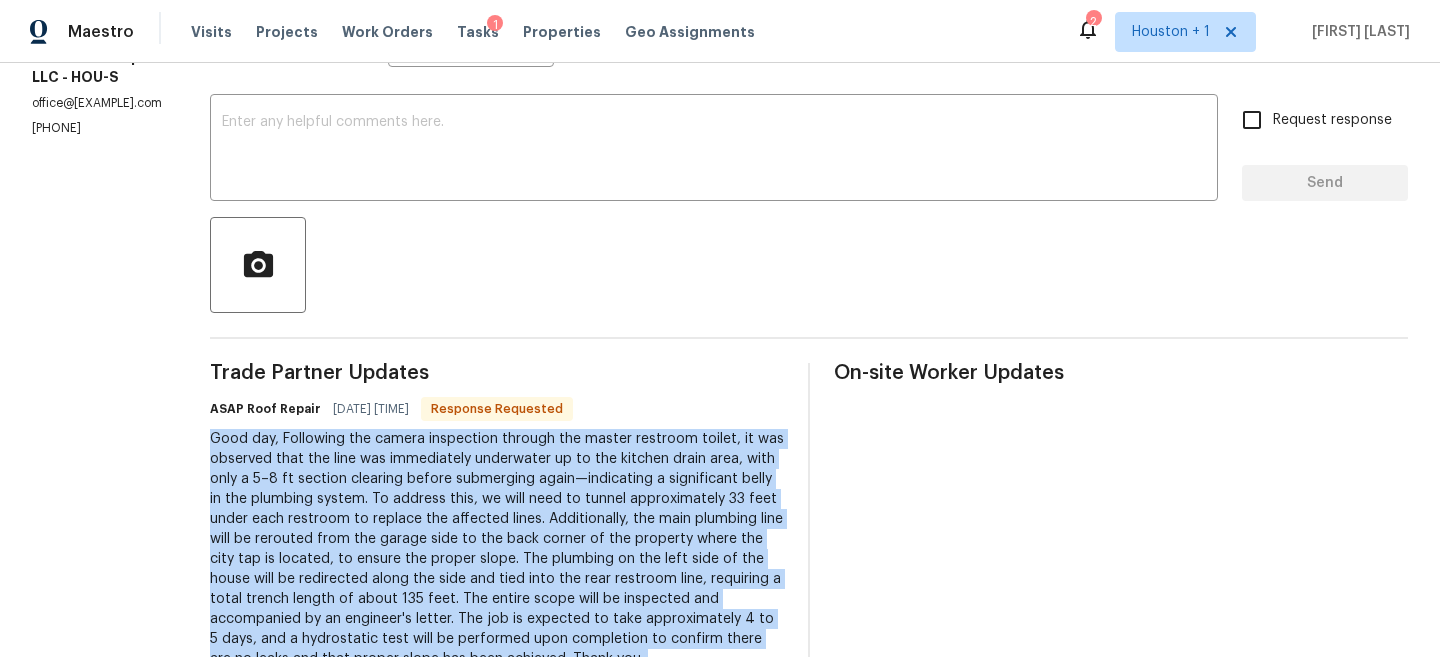 click on "Good day,
Following the camera inspection through the master restroom toilet, it was observed that the line was immediately underwater up to the kitchen drain area, with only a 5–8 ft section clearing before submerging again—indicating a significant belly in the plumbing system. To address this, we will need to tunnel approximately 33 feet under each restroom to replace the affected lines. Additionally, the main plumbing line will be rerouted from the garage side to the back corner of the property where the city tap is located, to ensure the proper slope. The plumbing on the left side of the house will be redirected along the side and tied into the rear restroom line, requiring a total trench length of about 135 feet. The entire scope will be inspected and accompanied by an engineer's letter. The job is expected to take approximately 4 to 5 days, and a hydrostatic test will be performed upon completion to confirm there are no leaks and that proper slope has been achieved.
Thank you." at bounding box center (497, 549) 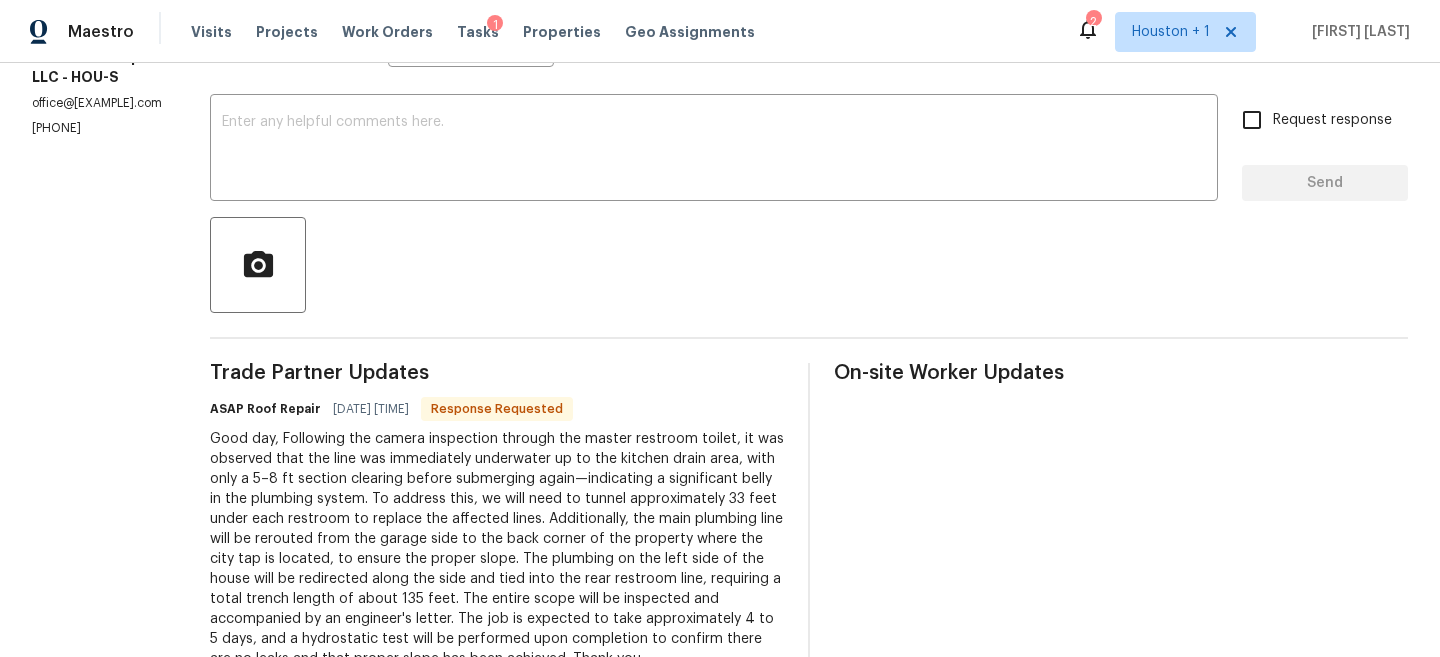click on "Good day,
Following the camera inspection through the master restroom toilet, it was observed that the line was immediately underwater up to the kitchen drain area, with only a 5–8 ft section clearing before submerging again—indicating a significant belly in the plumbing system. To address this, we will need to tunnel approximately 33 feet under each restroom to replace the affected lines. Additionally, the main plumbing line will be rerouted from the garage side to the back corner of the property where the city tap is located, to ensure the proper slope. The plumbing on the left side of the house will be redirected along the side and tied into the rear restroom line, requiring a total trench length of about 135 feet. The entire scope will be inspected and accompanied by an engineer's letter. The job is expected to take approximately 4 to 5 days, and a hydrostatic test will be performed upon completion to confirm there are no leaks and that proper slope has been achieved.
Thank you." at bounding box center [497, 549] 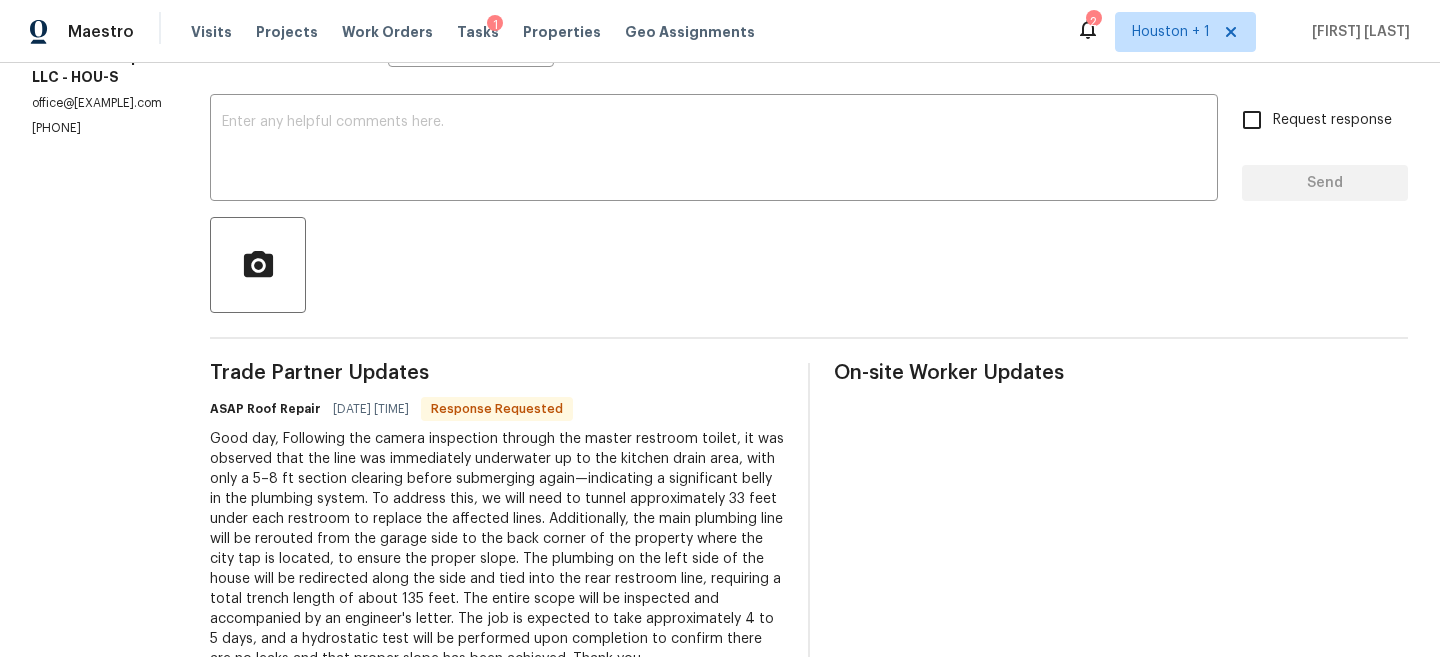 click on "Good day,
Following the camera inspection through the master restroom toilet, it was observed that the line was immediately underwater up to the kitchen drain area, with only a 5–8 ft section clearing before submerging again—indicating a significant belly in the plumbing system. To address this, we will need to tunnel approximately 33 feet under each restroom to replace the affected lines. Additionally, the main plumbing line will be rerouted from the garage side to the back corner of the property where the city tap is located, to ensure the proper slope. The plumbing on the left side of the house will be redirected along the side and tied into the rear restroom line, requiring a total trench length of about 135 feet. The entire scope will be inspected and accompanied by an engineer's letter. The job is expected to take approximately 4 to 5 days, and a hydrostatic test will be performed upon completion to confirm there are no leaks and that proper slope has been achieved.
Thank you." at bounding box center (497, 549) 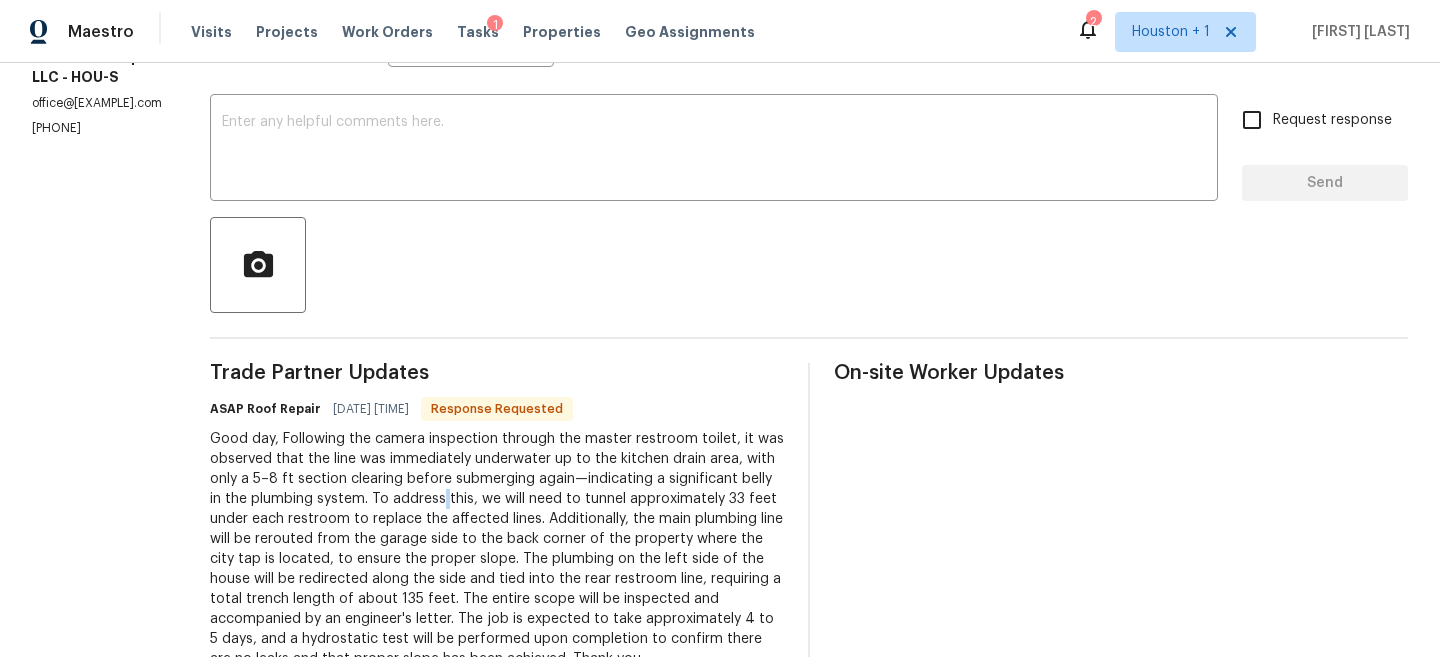 click on "Good day,
Following the camera inspection through the master restroom toilet, it was observed that the line was immediately underwater up to the kitchen drain area, with only a 5–8 ft section clearing before submerging again—indicating a significant belly in the plumbing system. To address this, we will need to tunnel approximately 33 feet under each restroom to replace the affected lines. Additionally, the main plumbing line will be rerouted from the garage side to the back corner of the property where the city tap is located, to ensure the proper slope. The plumbing on the left side of the house will be redirected along the side and tied into the rear restroom line, requiring a total trench length of about 135 feet. The entire scope will be inspected and accompanied by an engineer's letter. The job is expected to take approximately 4 to 5 days, and a hydrostatic test will be performed upon completion to confirm there are no leaks and that proper slope has been achieved.
Thank you." at bounding box center [497, 549] 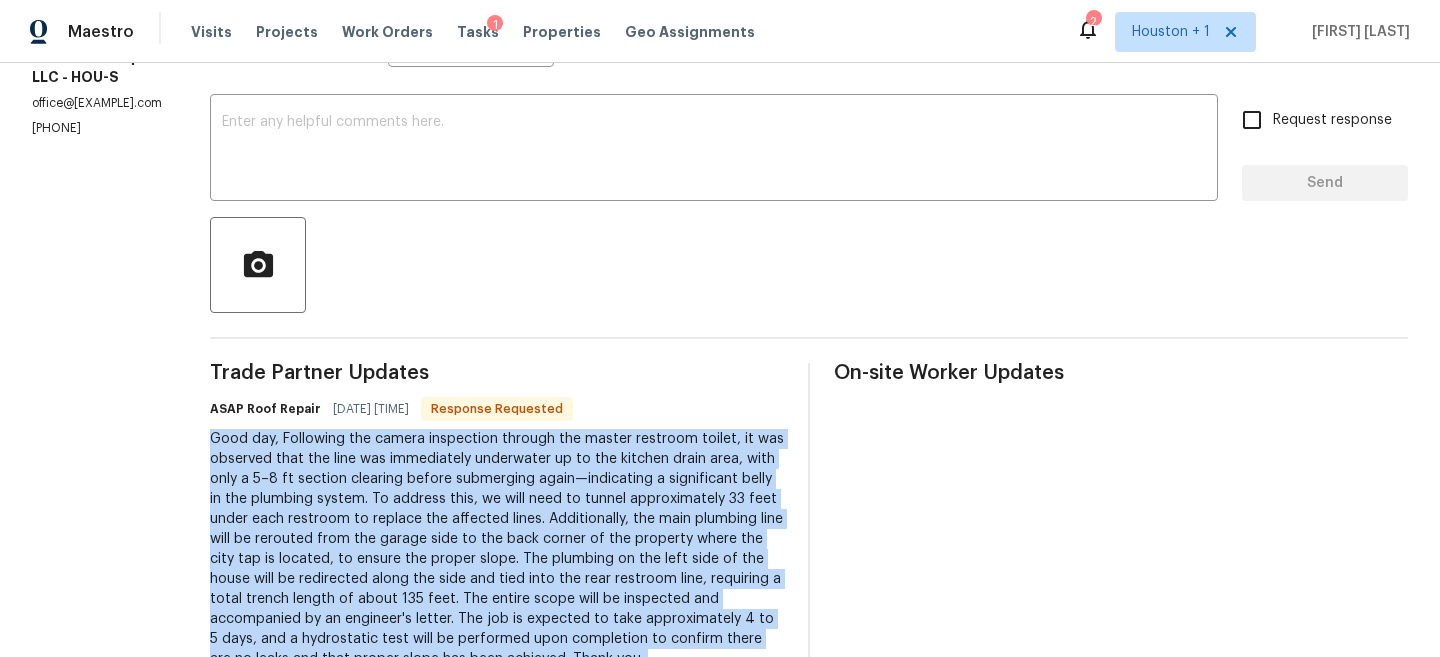 click on "Good day,
Following the camera inspection through the master restroom toilet, it was observed that the line was immediately underwater up to the kitchen drain area, with only a 5–8 ft section clearing before submerging again—indicating a significant belly in the plumbing system. To address this, we will need to tunnel approximately 33 feet under each restroom to replace the affected lines. Additionally, the main plumbing line will be rerouted from the garage side to the back corner of the property where the city tap is located, to ensure the proper slope. The plumbing on the left side of the house will be redirected along the side and tied into the rear restroom line, requiring a total trench length of about 135 feet. The entire scope will be inspected and accompanied by an engineer's letter. The job is expected to take approximately 4 to 5 days, and a hydrostatic test will be performed upon completion to confirm there are no leaks and that proper slope has been achieved.
Thank you." at bounding box center (497, 549) 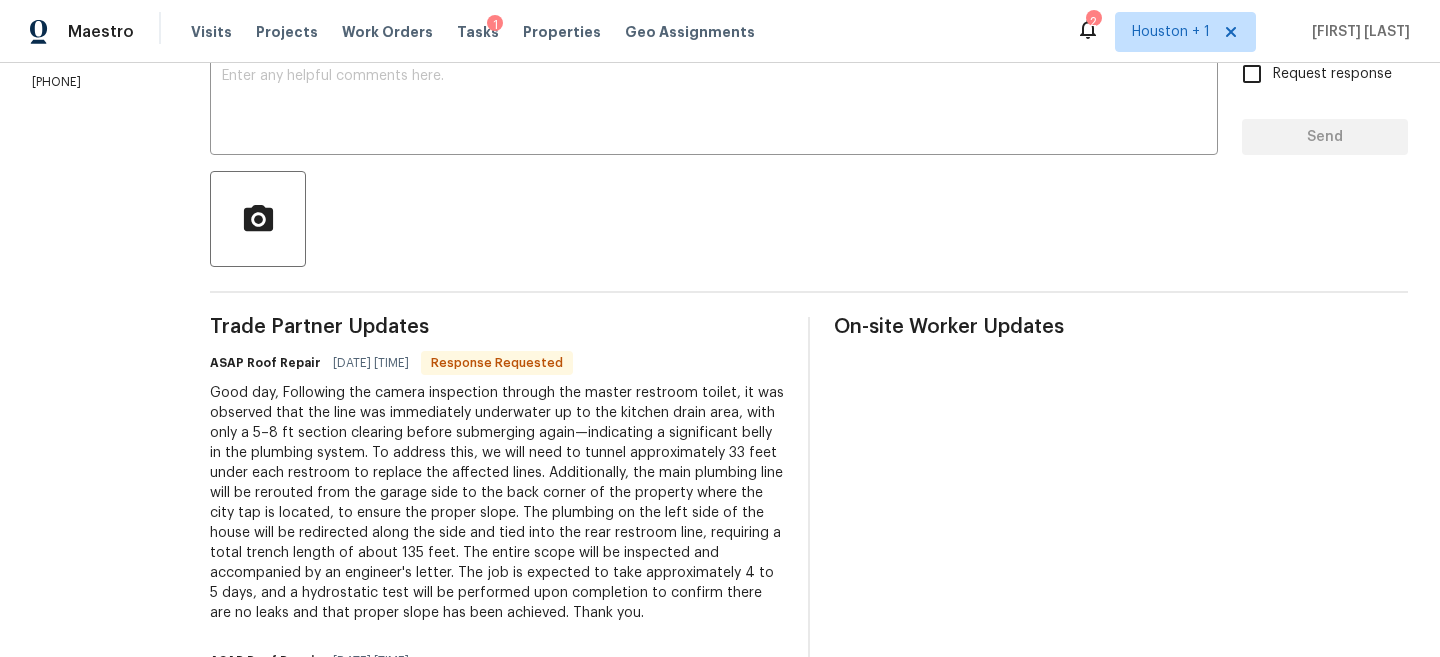 scroll, scrollTop: 391, scrollLeft: 0, axis: vertical 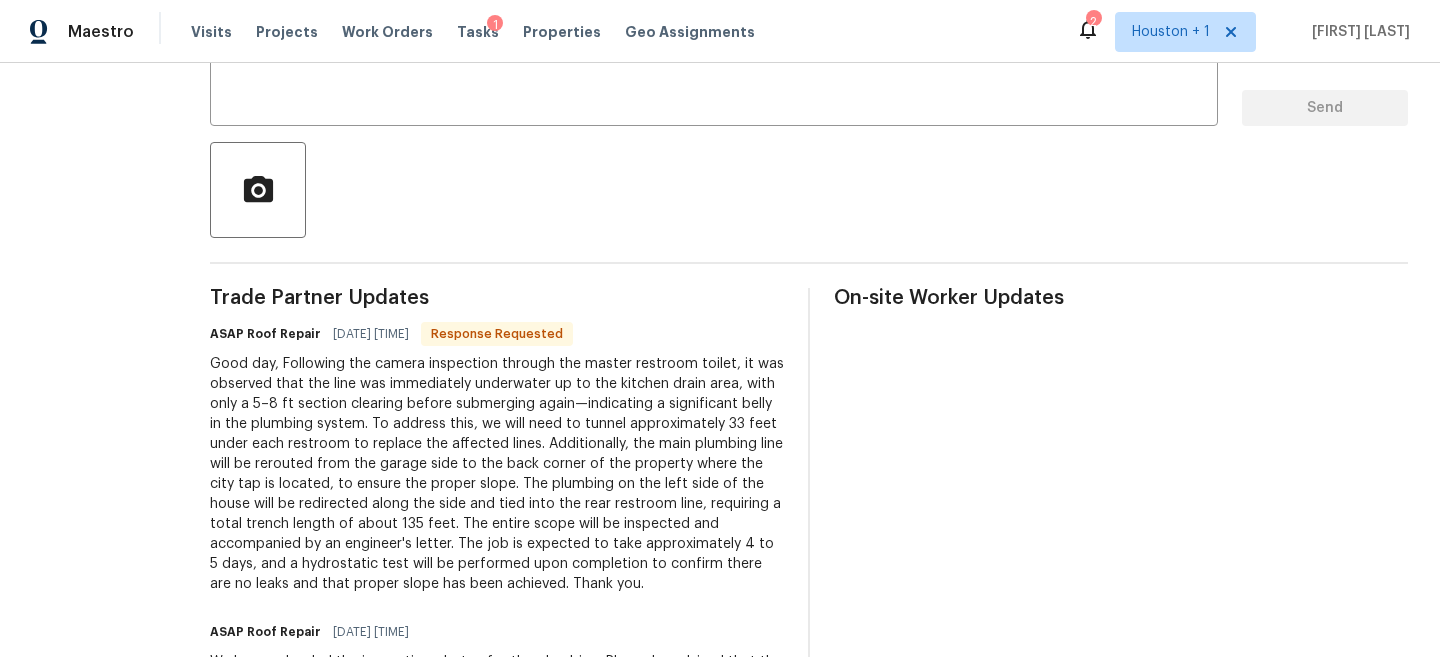 click on "Good day,
Following the camera inspection through the master restroom toilet, it was observed that the line was immediately underwater up to the kitchen drain area, with only a 5–8 ft section clearing before submerging again—indicating a significant belly in the plumbing system. To address this, we will need to tunnel approximately 33 feet under each restroom to replace the affected lines. Additionally, the main plumbing line will be rerouted from the garage side to the back corner of the property where the city tap is located, to ensure the proper slope. The plumbing on the left side of the house will be redirected along the side and tied into the rear restroom line, requiring a total trench length of about 135 feet. The entire scope will be inspected and accompanied by an engineer's letter. The job is expected to take approximately 4 to 5 days, and a hydrostatic test will be performed upon completion to confirm there are no leaks and that proper slope has been achieved.
Thank you." at bounding box center [497, 474] 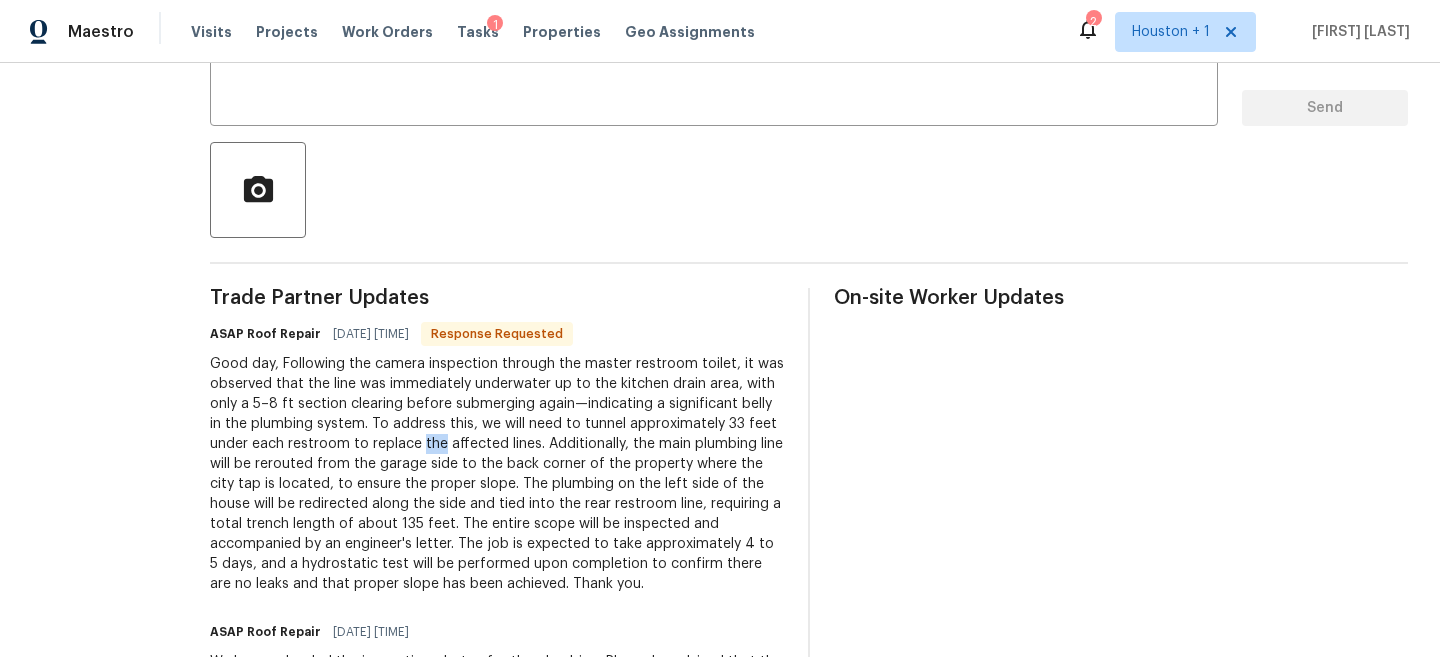 click on "Good day,
Following the camera inspection through the master restroom toilet, it was observed that the line was immediately underwater up to the kitchen drain area, with only a 5–8 ft section clearing before submerging again—indicating a significant belly in the plumbing system. To address this, we will need to tunnel approximately 33 feet under each restroom to replace the affected lines. Additionally, the main plumbing line will be rerouted from the garage side to the back corner of the property where the city tap is located, to ensure the proper slope. The plumbing on the left side of the house will be redirected along the side and tied into the rear restroom line, requiring a total trench length of about 135 feet. The entire scope will be inspected and accompanied by an engineer's letter. The job is expected to take approximately 4 to 5 days, and a hydrostatic test will be performed upon completion to confirm there are no leaks and that proper slope has been achieved.
Thank you." at bounding box center (497, 474) 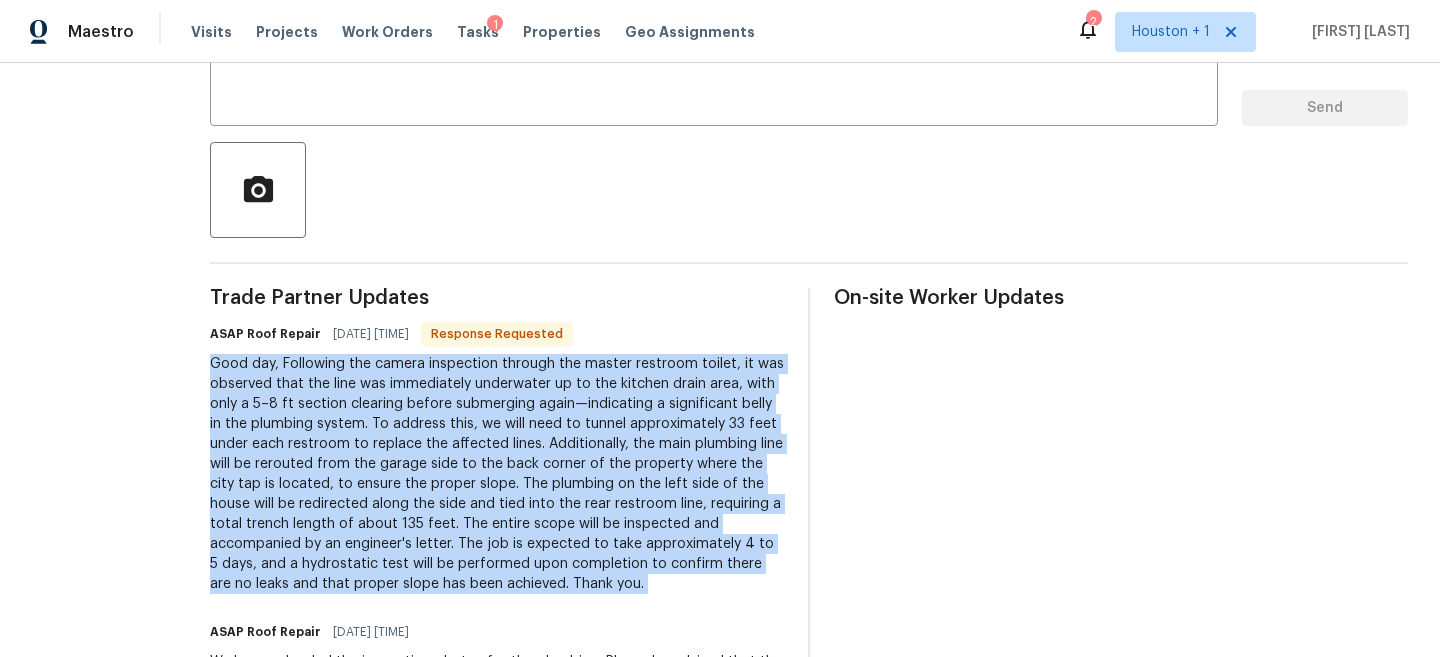 click on "Good day,
Following the camera inspection through the master restroom toilet, it was observed that the line was immediately underwater up to the kitchen drain area, with only a 5–8 ft section clearing before submerging again—indicating a significant belly in the plumbing system. To address this, we will need to tunnel approximately 33 feet under each restroom to replace the affected lines. Additionally, the main plumbing line will be rerouted from the garage side to the back corner of the property where the city tap is located, to ensure the proper slope. The plumbing on the left side of the house will be redirected along the side and tied into the rear restroom line, requiring a total trench length of about 135 feet. The entire scope will be inspected and accompanied by an engineer's letter. The job is expected to take approximately 4 to 5 days, and a hydrostatic test will be performed upon completion to confirm there are no leaks and that proper slope has been achieved.
Thank you." at bounding box center (497, 474) 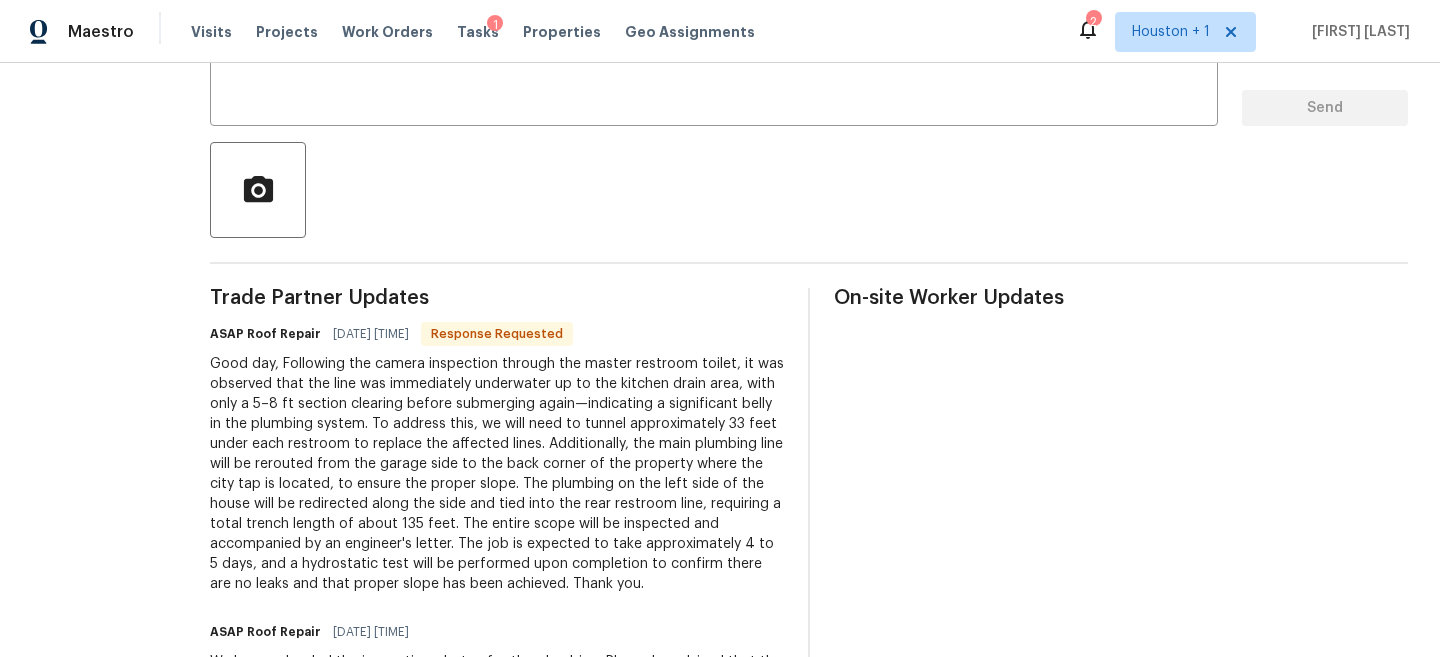 click on "Good day,
Following the camera inspection through the master restroom toilet, it was observed that the line was immediately underwater up to the kitchen drain area, with only a 5–8 ft section clearing before submerging again—indicating a significant belly in the plumbing system. To address this, we will need to tunnel approximately 33 feet under each restroom to replace the affected lines. Additionally, the main plumbing line will be rerouted from the garage side to the back corner of the property where the city tap is located, to ensure the proper slope. The plumbing on the left side of the house will be redirected along the side and tied into the rear restroom line, requiring a total trench length of about 135 feet. The entire scope will be inspected and accompanied by an engineer's letter. The job is expected to take approximately 4 to 5 days, and a hydrostatic test will be performed upon completion to confirm there are no leaks and that proper slope has been achieved.
Thank you." at bounding box center [497, 474] 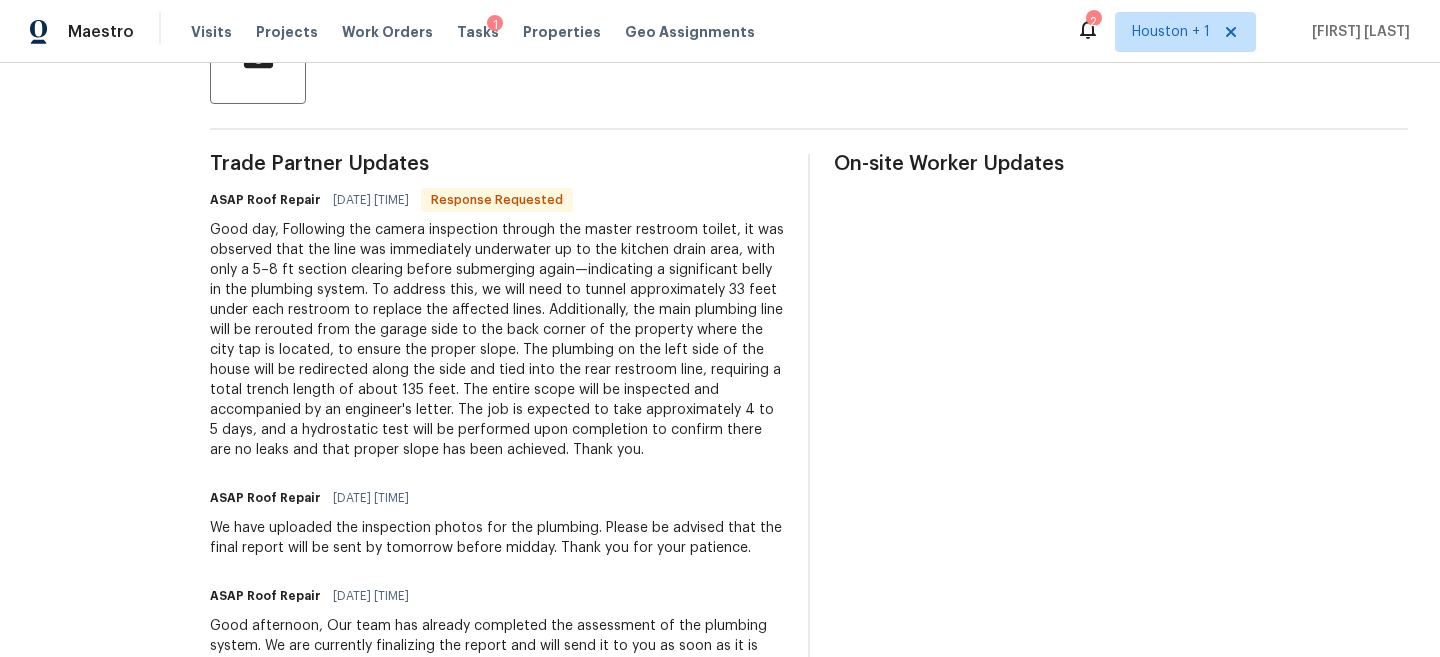 scroll, scrollTop: 557, scrollLeft: 0, axis: vertical 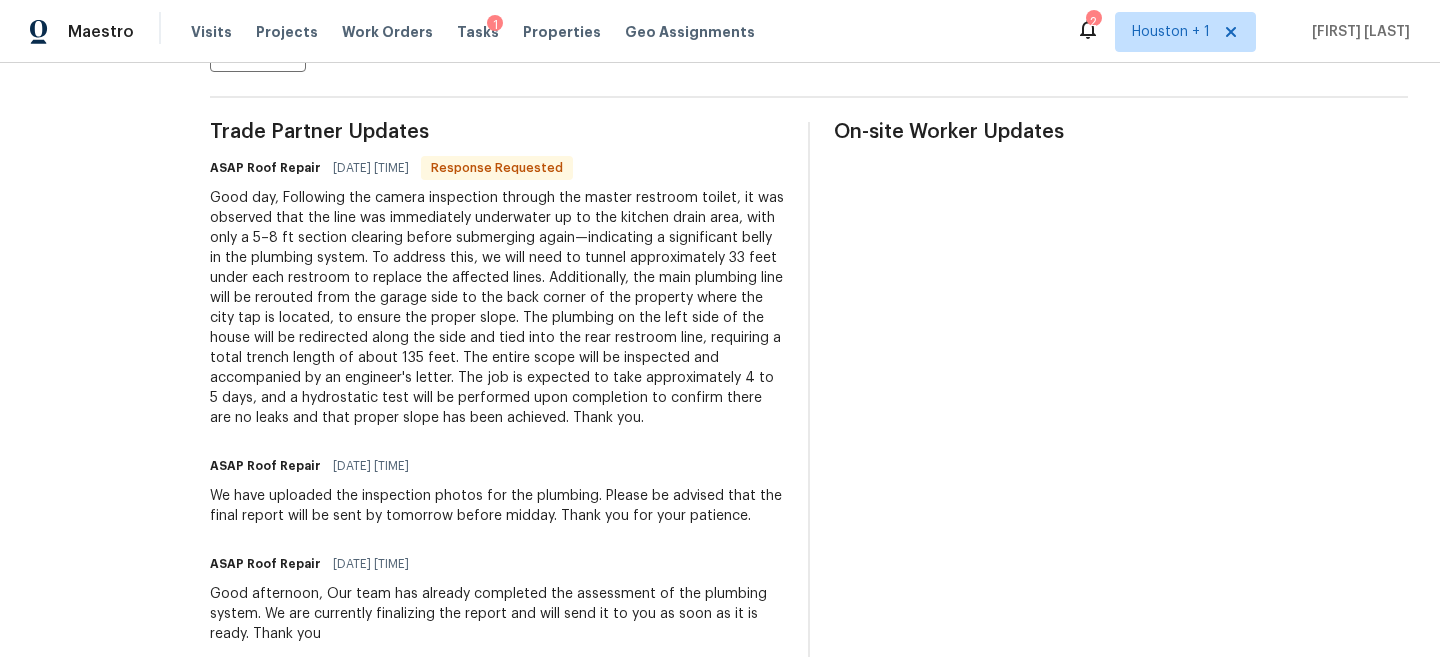 click on "Good day,
Following the camera inspection through the master restroom toilet, it was observed that the line was immediately underwater up to the kitchen drain area, with only a 5–8 ft section clearing before submerging again—indicating a significant belly in the plumbing system. To address this, we will need to tunnel approximately 33 feet under each restroom to replace the affected lines. Additionally, the main plumbing line will be rerouted from the garage side to the back corner of the property where the city tap is located, to ensure the proper slope. The plumbing on the left side of the house will be redirected along the side and tied into the rear restroom line, requiring a total trench length of about 135 feet. The entire scope will be inspected and accompanied by an engineer's letter. The job is expected to take approximately 4 to 5 days, and a hydrostatic test will be performed upon completion to confirm there are no leaks and that proper slope has been achieved.
Thank you." at bounding box center [497, 308] 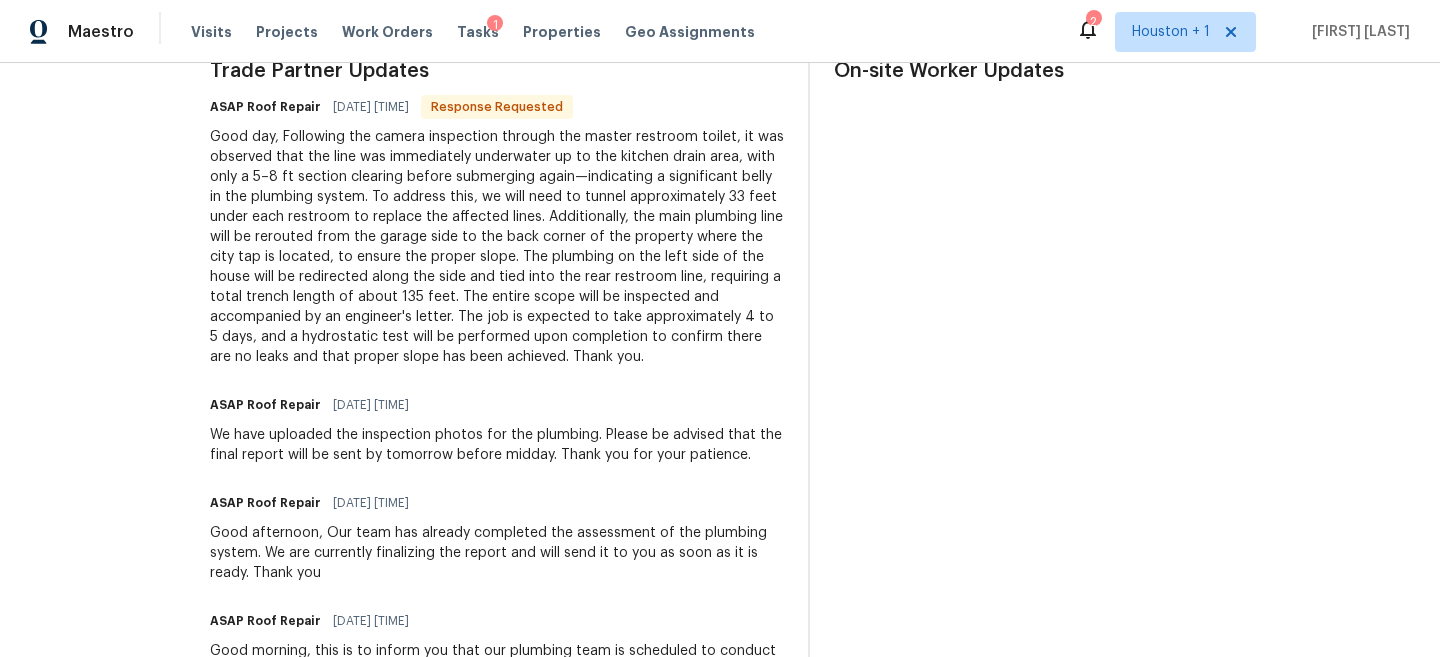 scroll, scrollTop: 642, scrollLeft: 0, axis: vertical 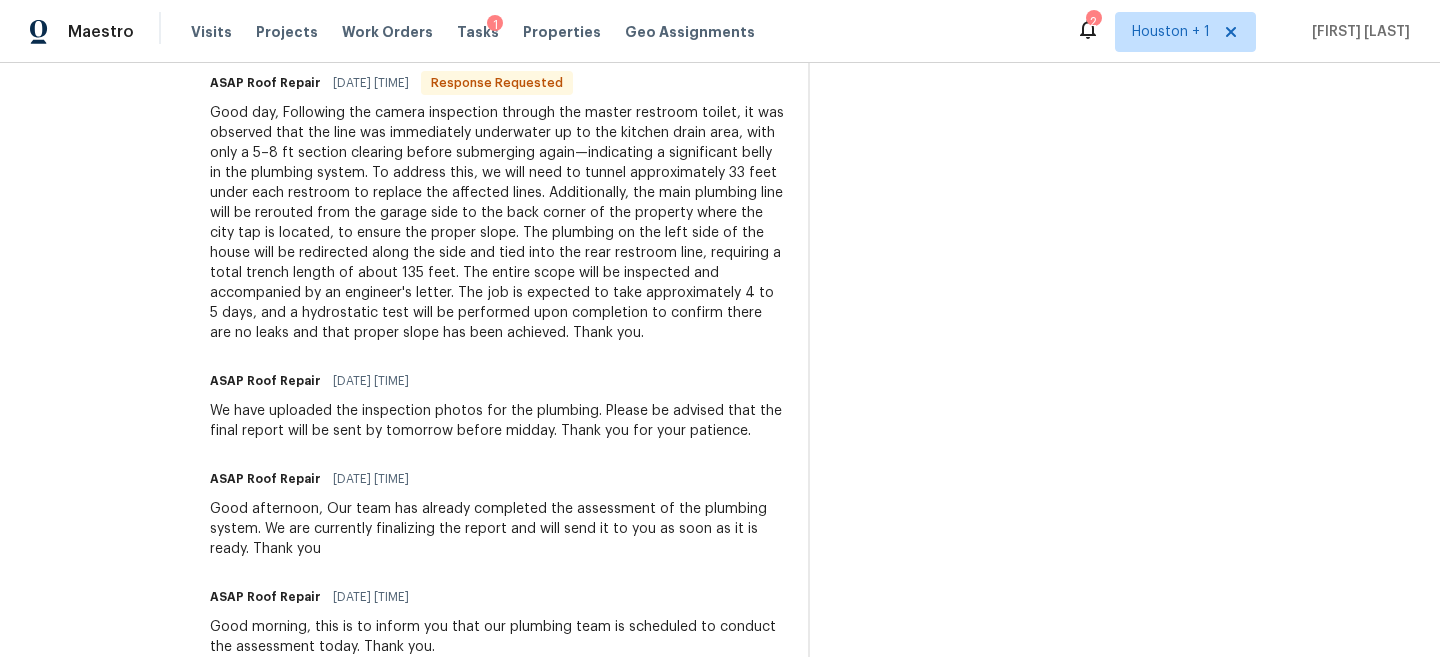 click on "We have uploaded the inspection photos for the plumbing. Please be advised that the final report will be sent by tomorrow  before midday.
Thank you for your patience." at bounding box center (497, 421) 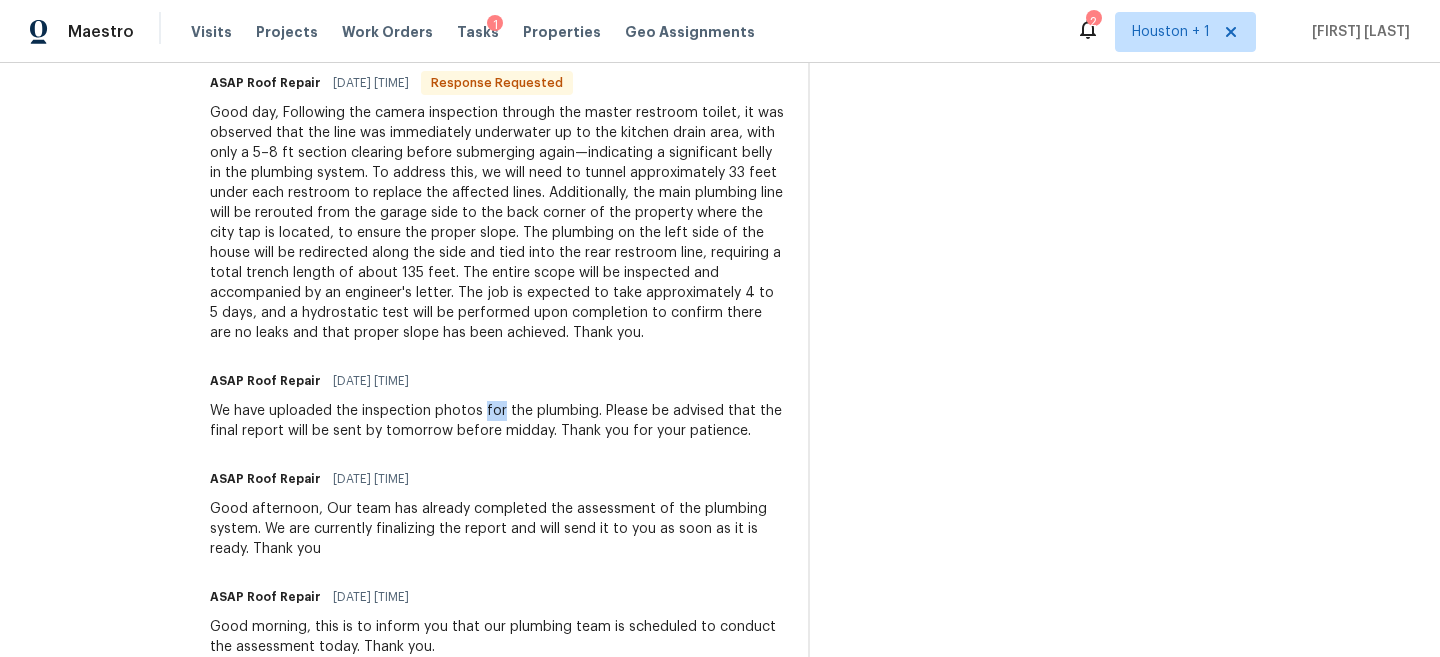 click on "We have uploaded the inspection photos for the plumbing. Please be advised that the final report will be sent by tomorrow  before midday.
Thank you for your patience." at bounding box center (497, 421) 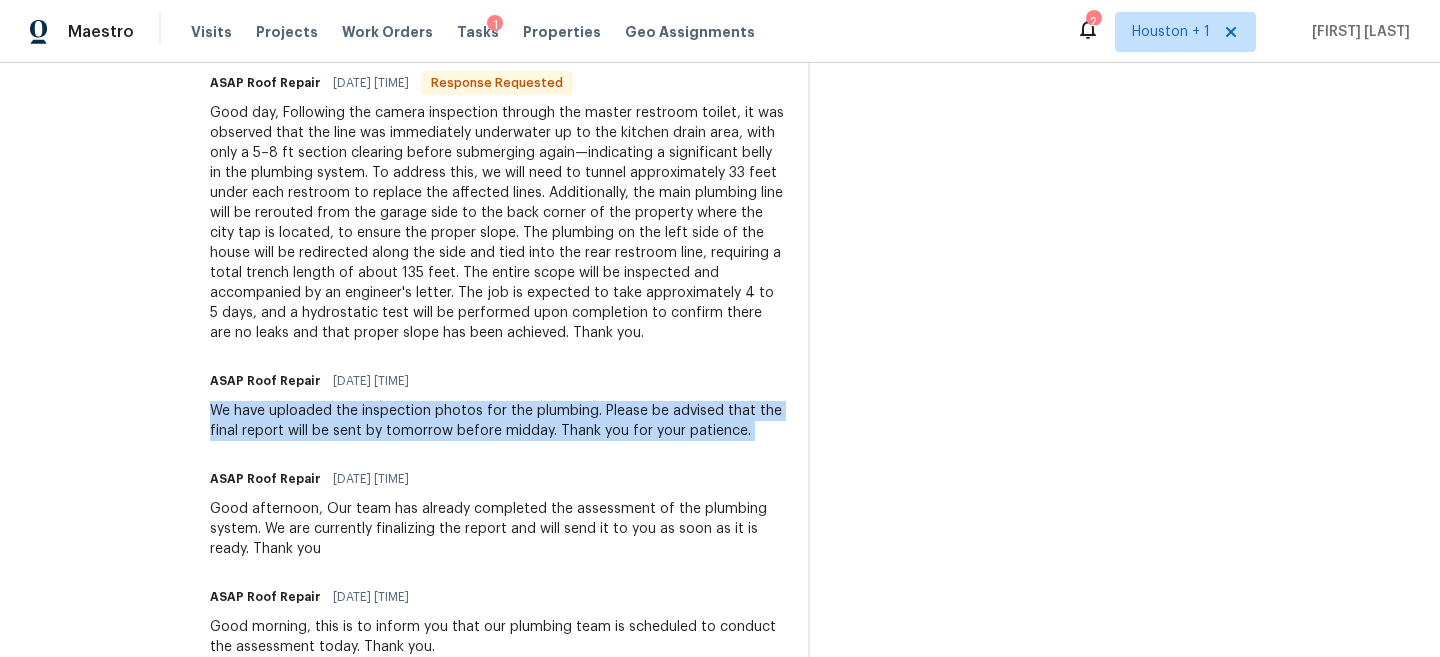 click on "We have uploaded the inspection photos for the plumbing. Please be advised that the final report will be sent by tomorrow  before midday.
Thank you for your patience." at bounding box center (497, 421) 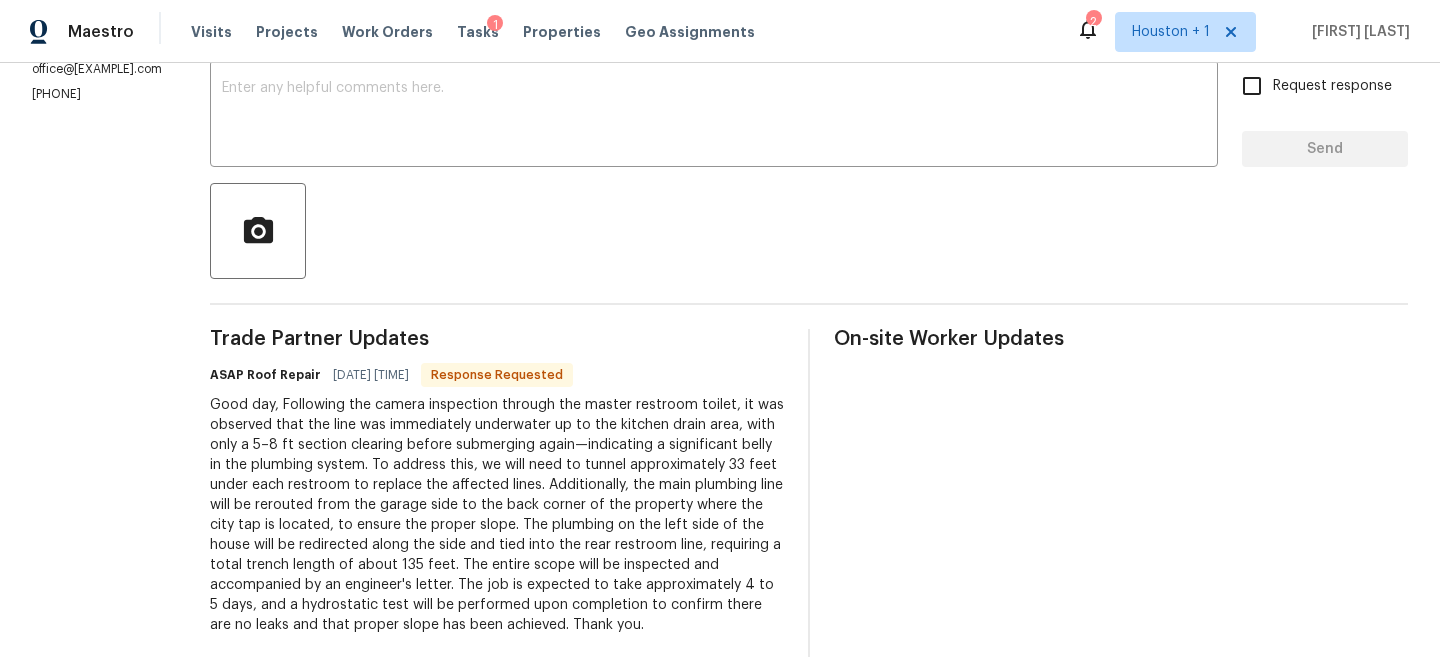 scroll, scrollTop: 348, scrollLeft: 0, axis: vertical 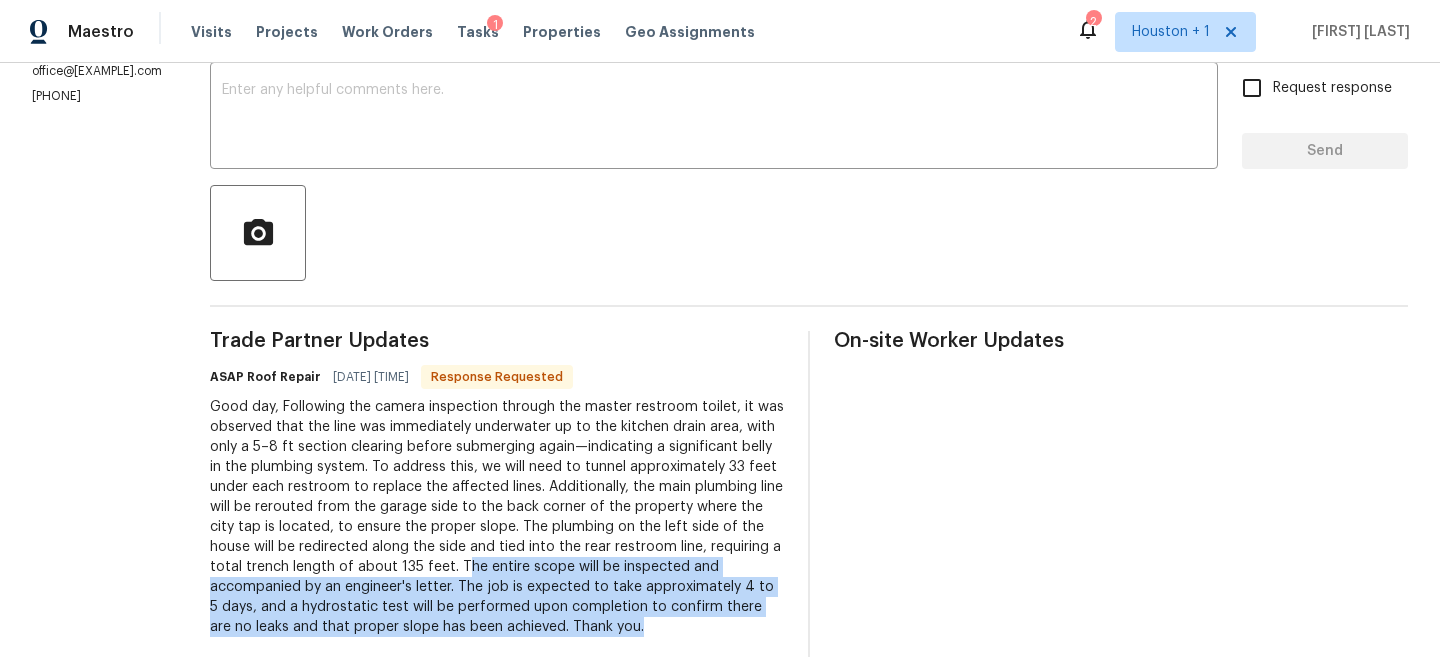 drag, startPoint x: 561, startPoint y: 557, endPoint x: 672, endPoint y: 635, distance: 135.66502 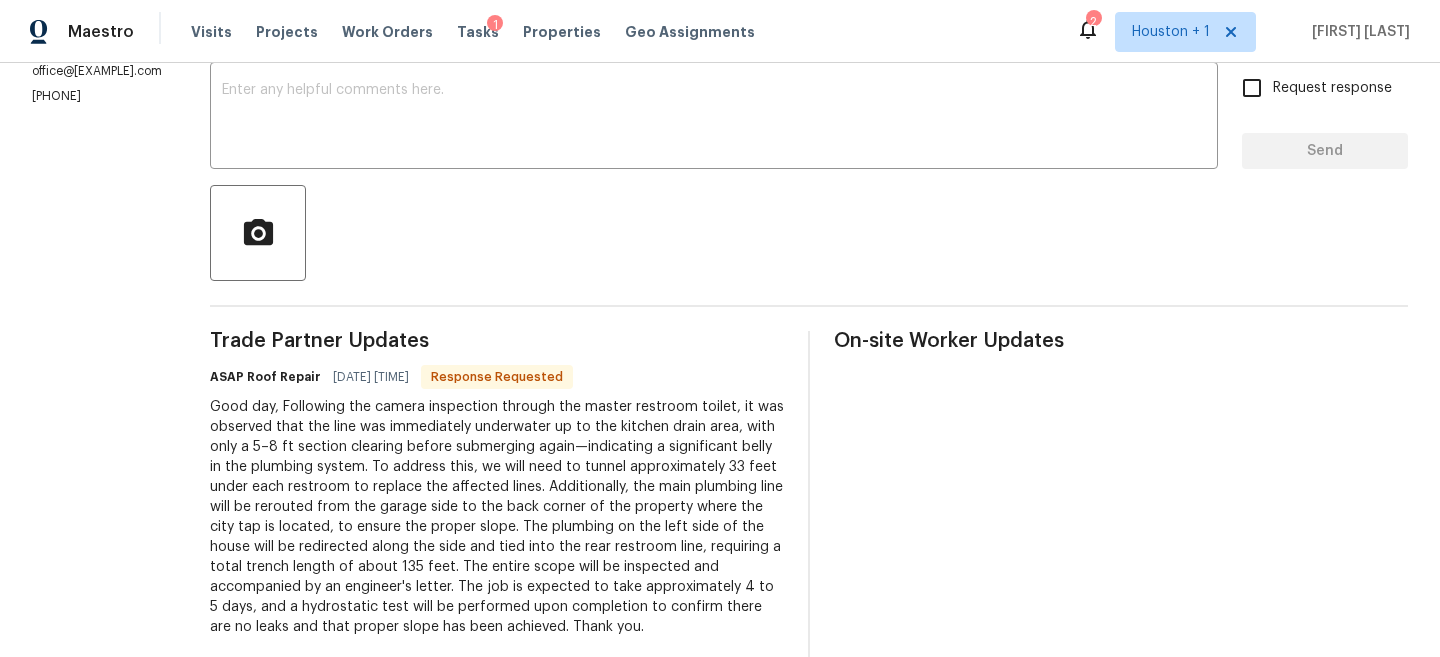 click on "Good day,
Following the camera inspection through the master restroom toilet, it was observed that the line was immediately underwater up to the kitchen drain area, with only a 5–8 ft section clearing before submerging again—indicating a significant belly in the plumbing system. To address this, we will need to tunnel approximately 33 feet under each restroom to replace the affected lines. Additionally, the main plumbing line will be rerouted from the garage side to the back corner of the property where the city tap is located, to ensure the proper slope. The plumbing on the left side of the house will be redirected along the side and tied into the rear restroom line, requiring a total trench length of about 135 feet. The entire scope will be inspected and accompanied by an engineer's letter. The job is expected to take approximately 4 to 5 days, and a hydrostatic test will be performed upon completion to confirm there are no leaks and that proper slope has been achieved.
Thank you." at bounding box center (497, 517) 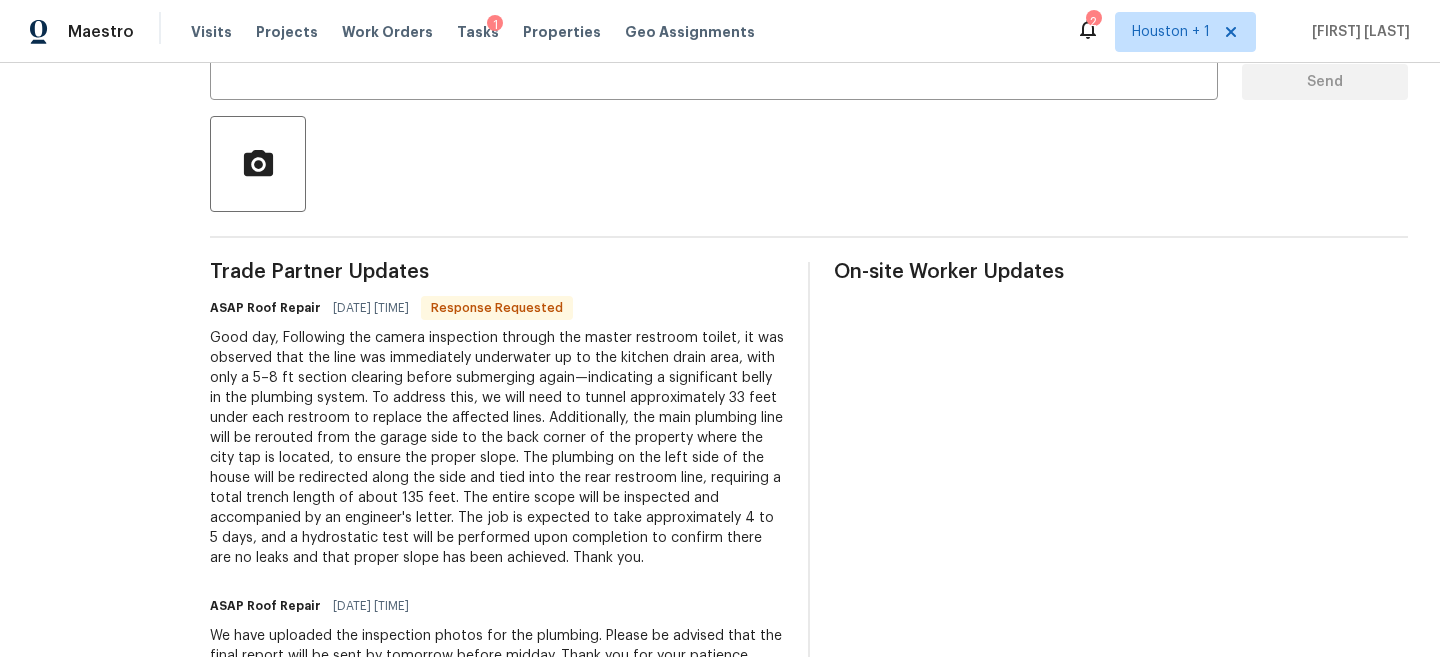 scroll, scrollTop: 432, scrollLeft: 0, axis: vertical 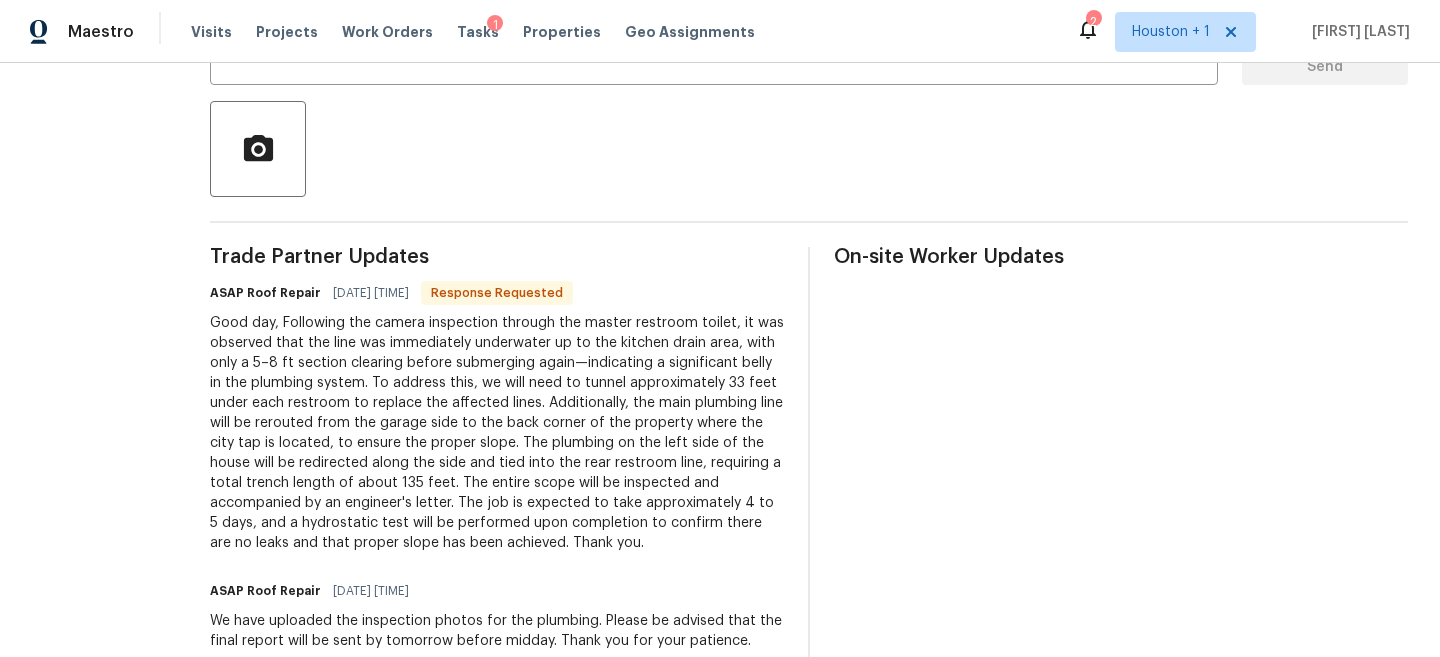 click on "Good day,
Following the camera inspection through the master restroom toilet, it was observed that the line was immediately underwater up to the kitchen drain area, with only a 5–8 ft section clearing before submerging again—indicating a significant belly in the plumbing system. To address this, we will need to tunnel approximately 33 feet under each restroom to replace the affected lines. Additionally, the main plumbing line will be rerouted from the garage side to the back corner of the property where the city tap is located, to ensure the proper slope. The plumbing on the left side of the house will be redirected along the side and tied into the rear restroom line, requiring a total trench length of about 135 feet. The entire scope will be inspected and accompanied by an engineer's letter. The job is expected to take approximately 4 to 5 days, and a hydrostatic test will be performed upon completion to confirm there are no leaks and that proper slope has been achieved.
Thank you." at bounding box center [497, 433] 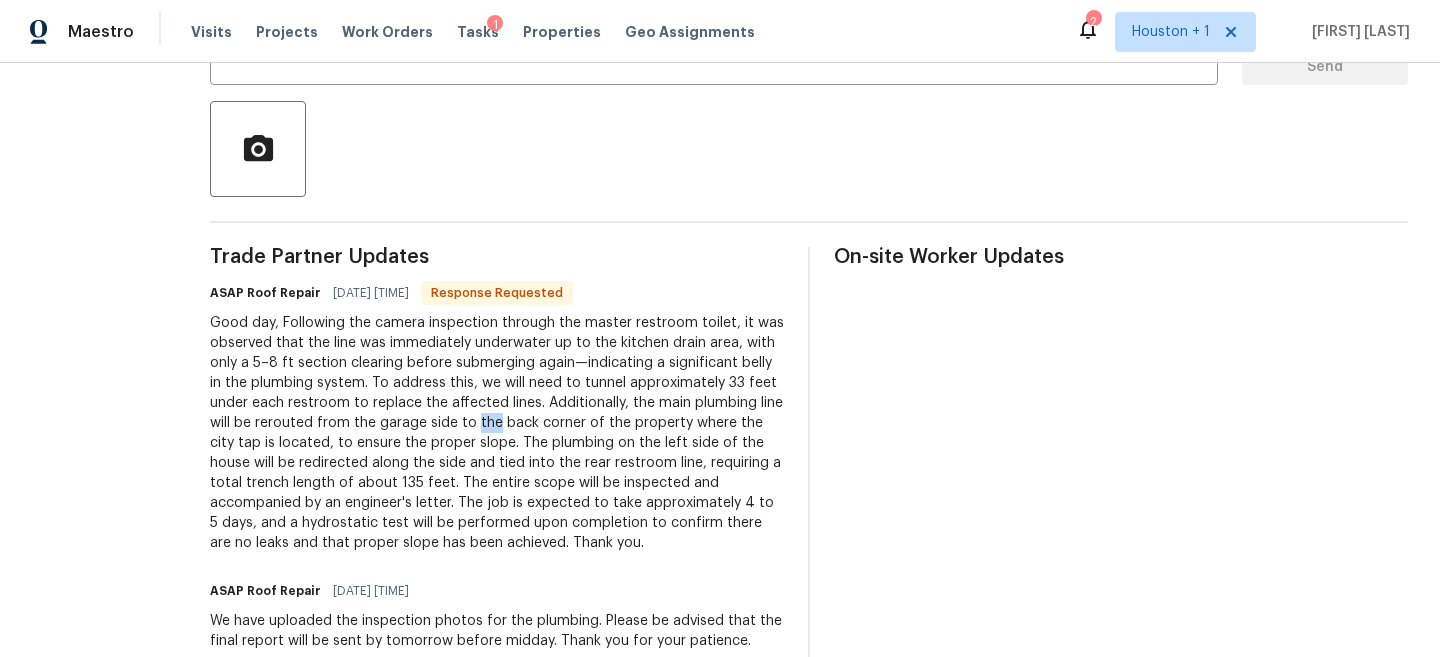 click on "Good day,
Following the camera inspection through the master restroom toilet, it was observed that the line was immediately underwater up to the kitchen drain area, with only a 5–8 ft section clearing before submerging again—indicating a significant belly in the plumbing system. To address this, we will need to tunnel approximately 33 feet under each restroom to replace the affected lines. Additionally, the main plumbing line will be rerouted from the garage side to the back corner of the property where the city tap is located, to ensure the proper slope. The plumbing on the left side of the house will be redirected along the side and tied into the rear restroom line, requiring a total trench length of about 135 feet. The entire scope will be inspected and accompanied by an engineer's letter. The job is expected to take approximately 4 to 5 days, and a hydrostatic test will be performed upon completion to confirm there are no leaks and that proper slope has been achieved.
Thank you." at bounding box center (497, 433) 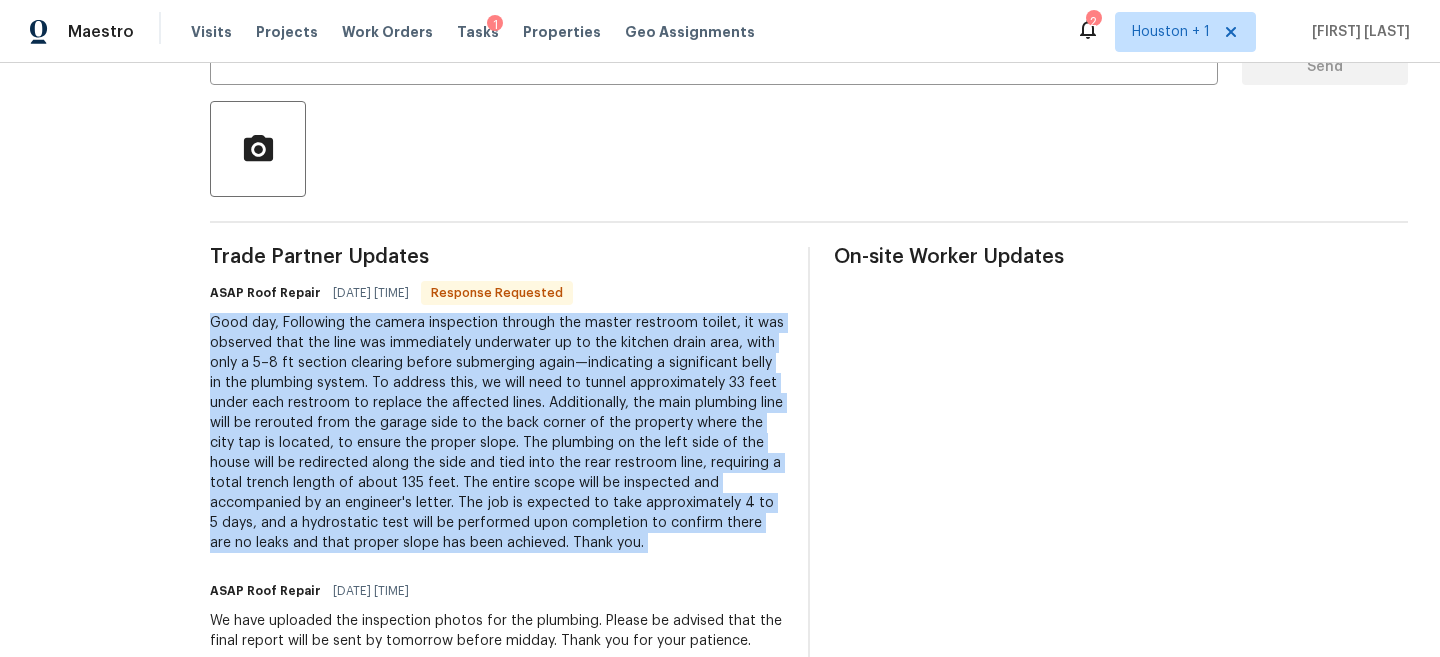 click on "Good day,
Following the camera inspection through the master restroom toilet, it was observed that the line was immediately underwater up to the kitchen drain area, with only a 5–8 ft section clearing before submerging again—indicating a significant belly in the plumbing system. To address this, we will need to tunnel approximately 33 feet under each restroom to replace the affected lines. Additionally, the main plumbing line will be rerouted from the garage side to the back corner of the property where the city tap is located, to ensure the proper slope. The plumbing on the left side of the house will be redirected along the side and tied into the rear restroom line, requiring a total trench length of about 135 feet. The entire scope will be inspected and accompanied by an engineer's letter. The job is expected to take approximately 4 to 5 days, and a hydrostatic test will be performed upon completion to confirm there are no leaks and that proper slope has been achieved.
Thank you." at bounding box center (497, 433) 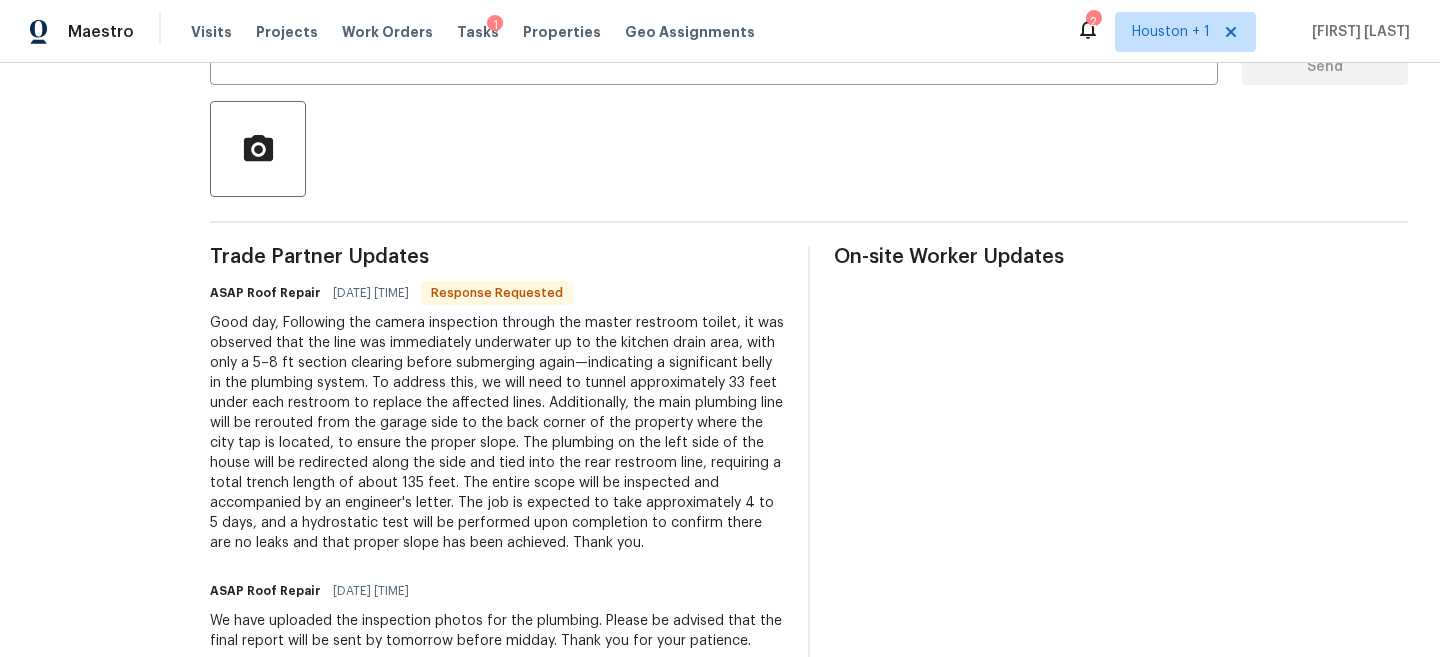 click on "Good day,
Following the camera inspection through the master restroom toilet, it was observed that the line was immediately underwater up to the kitchen drain area, with only a 5–8 ft section clearing before submerging again—indicating a significant belly in the plumbing system. To address this, we will need to tunnel approximately 33 feet under each restroom to replace the affected lines. Additionally, the main plumbing line will be rerouted from the garage side to the back corner of the property where the city tap is located, to ensure the proper slope. The plumbing on the left side of the house will be redirected along the side and tied into the rear restroom line, requiring a total trench length of about 135 feet. The entire scope will be inspected and accompanied by an engineer's letter. The job is expected to take approximately 4 to 5 days, and a hydrostatic test will be performed upon completion to confirm there are no leaks and that proper slope has been achieved.
Thank you." at bounding box center [497, 433] 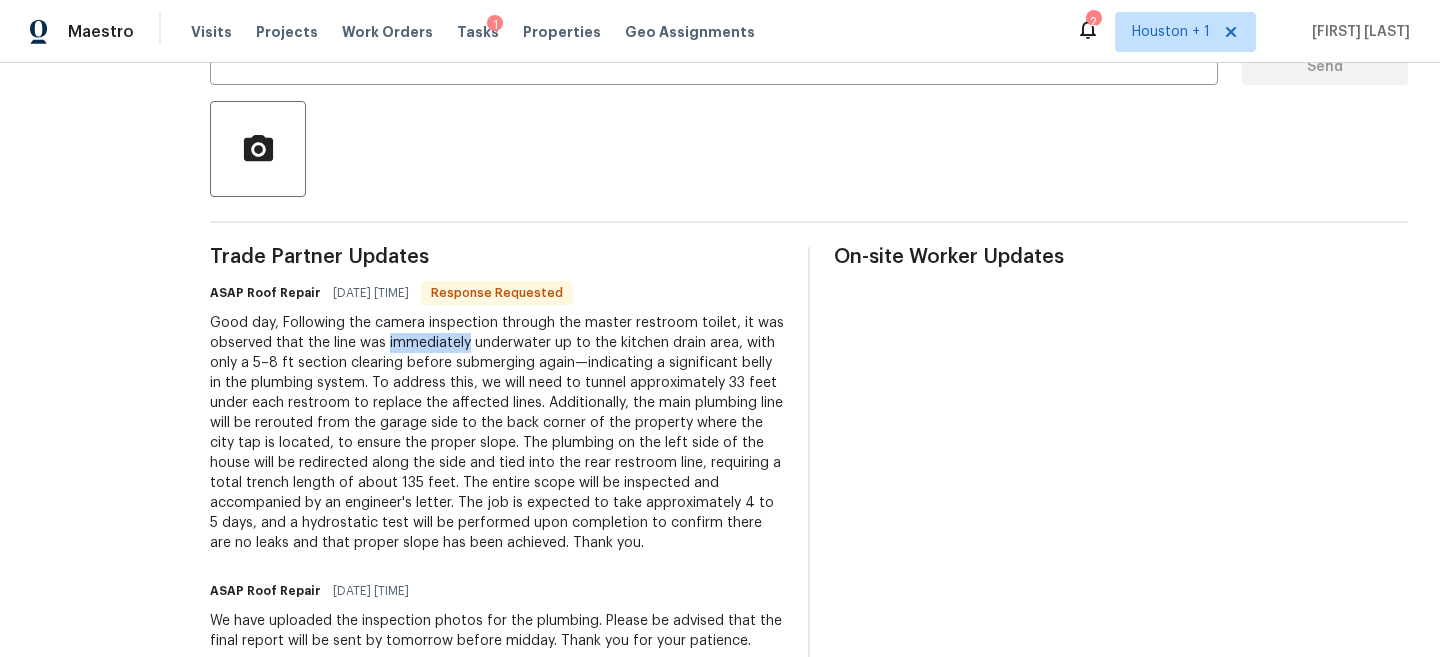 click on "Good day,
Following the camera inspection through the master restroom toilet, it was observed that the line was immediately underwater up to the kitchen drain area, with only a 5–8 ft section clearing before submerging again—indicating a significant belly in the plumbing system. To address this, we will need to tunnel approximately 33 feet under each restroom to replace the affected lines. Additionally, the main plumbing line will be rerouted from the garage side to the back corner of the property where the city tap is located, to ensure the proper slope. The plumbing on the left side of the house will be redirected along the side and tied into the rear restroom line, requiring a total trench length of about 135 feet. The entire scope will be inspected and accompanied by an engineer's letter. The job is expected to take approximately 4 to 5 days, and a hydrostatic test will be performed upon completion to confirm there are no leaks and that proper slope has been achieved.
Thank you." at bounding box center (497, 433) 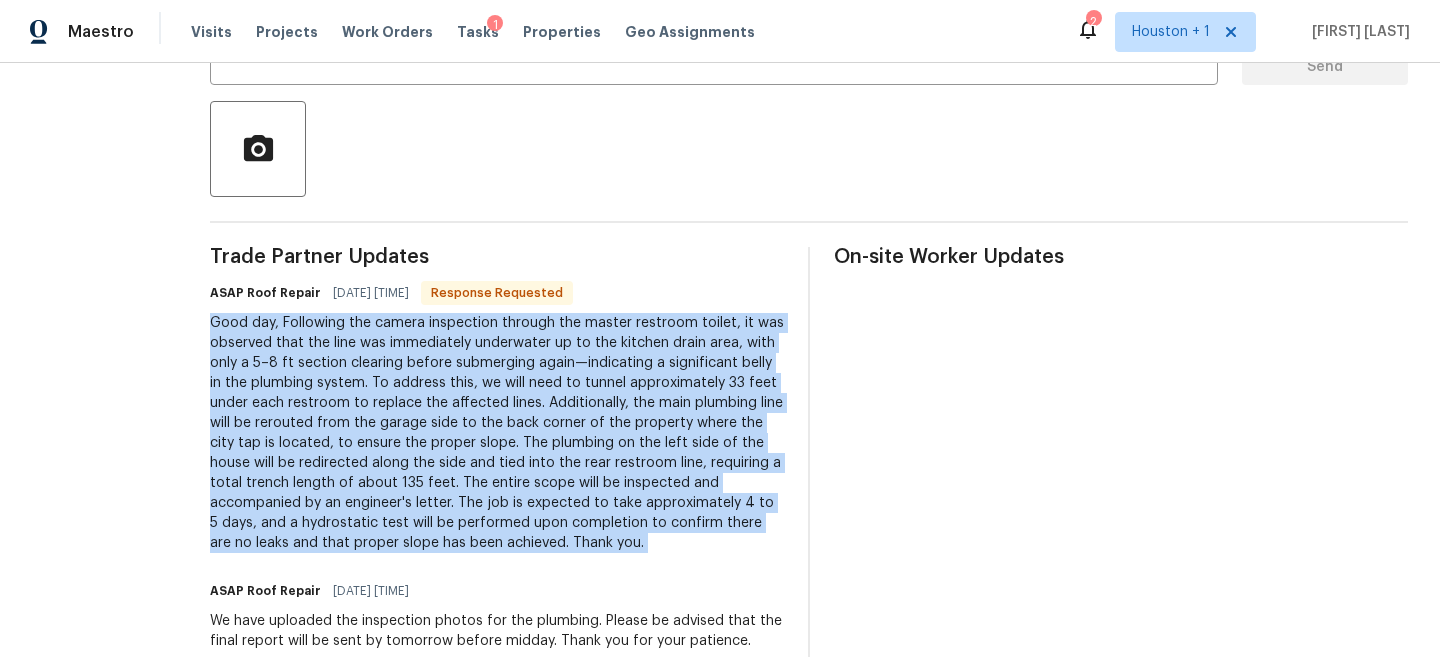 click on "Good day,
Following the camera inspection through the master restroom toilet, it was observed that the line was immediately underwater up to the kitchen drain area, with only a 5–8 ft section clearing before submerging again—indicating a significant belly in the plumbing system. To address this, we will need to tunnel approximately 33 feet under each restroom to replace the affected lines. Additionally, the main plumbing line will be rerouted from the garage side to the back corner of the property where the city tap is located, to ensure the proper slope. The plumbing on the left side of the house will be redirected along the side and tied into the rear restroom line, requiring a total trench length of about 135 feet. The entire scope will be inspected and accompanied by an engineer's letter. The job is expected to take approximately 4 to 5 days, and a hydrostatic test will be performed upon completion to confirm there are no leaks and that proper slope has been achieved.
Thank you." at bounding box center [497, 433] 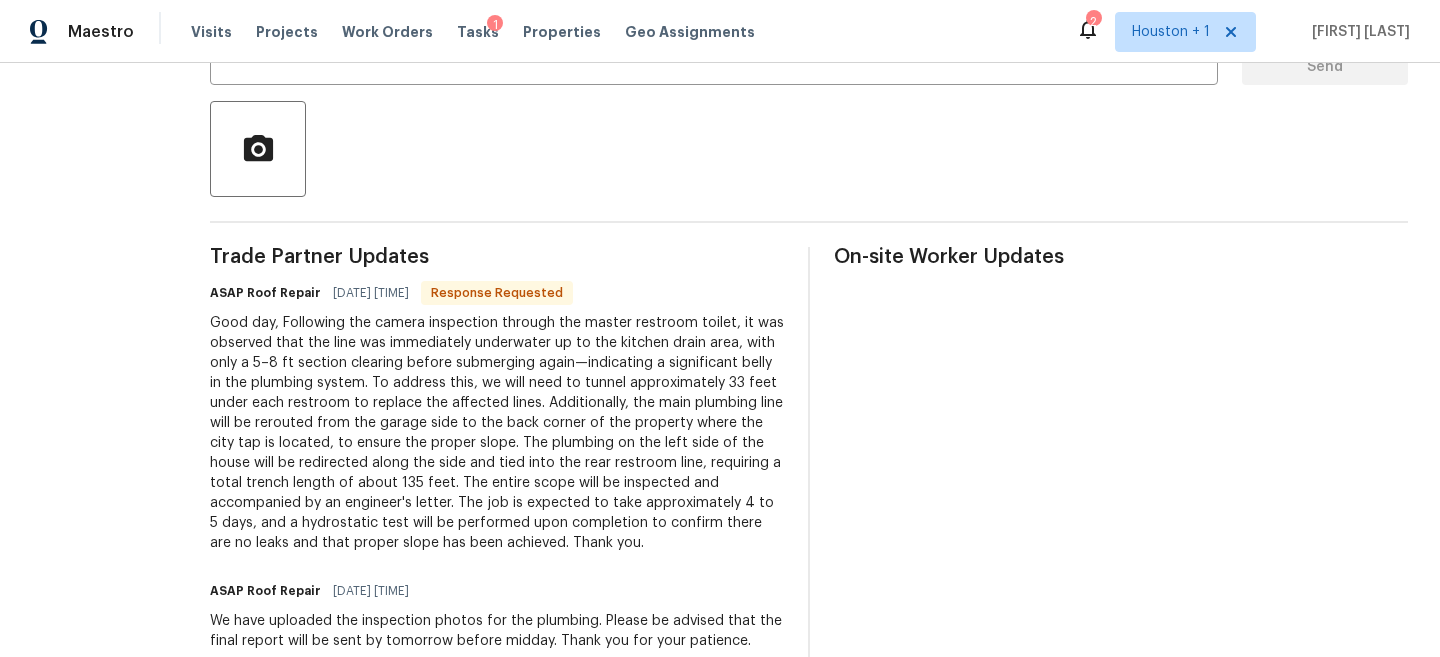 click on "Good day,
Following the camera inspection through the master restroom toilet, it was observed that the line was immediately underwater up to the kitchen drain area, with only a 5–8 ft section clearing before submerging again—indicating a significant belly in the plumbing system. To address this, we will need to tunnel approximately 33 feet under each restroom to replace the affected lines. Additionally, the main plumbing line will be rerouted from the garage side to the back corner of the property where the city tap is located, to ensure the proper slope. The plumbing on the left side of the house will be redirected along the side and tied into the rear restroom line, requiring a total trench length of about 135 feet. The entire scope will be inspected and accompanied by an engineer's letter. The job is expected to take approximately 4 to 5 days, and a hydrostatic test will be performed upon completion to confirm there are no leaks and that proper slope has been achieved.
Thank you." at bounding box center [497, 433] 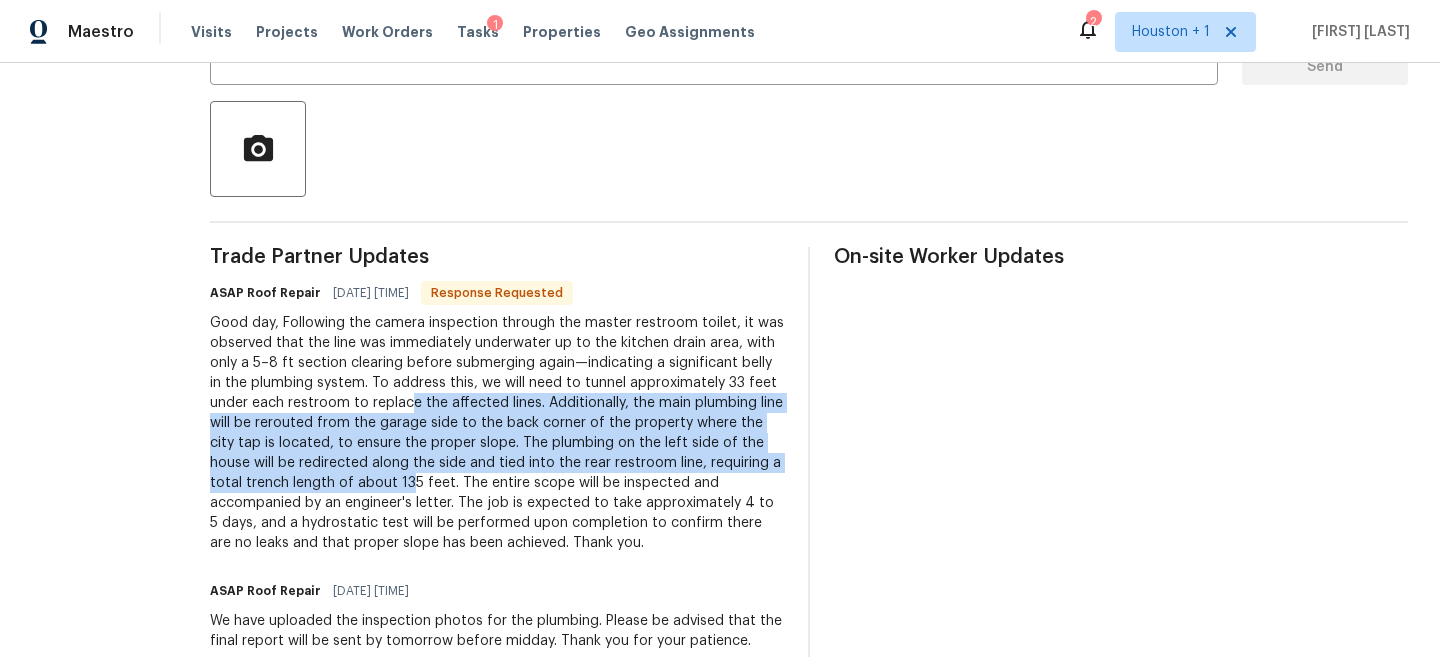 drag, startPoint x: 434, startPoint y: 405, endPoint x: 511, endPoint y: 496, distance: 119.2057 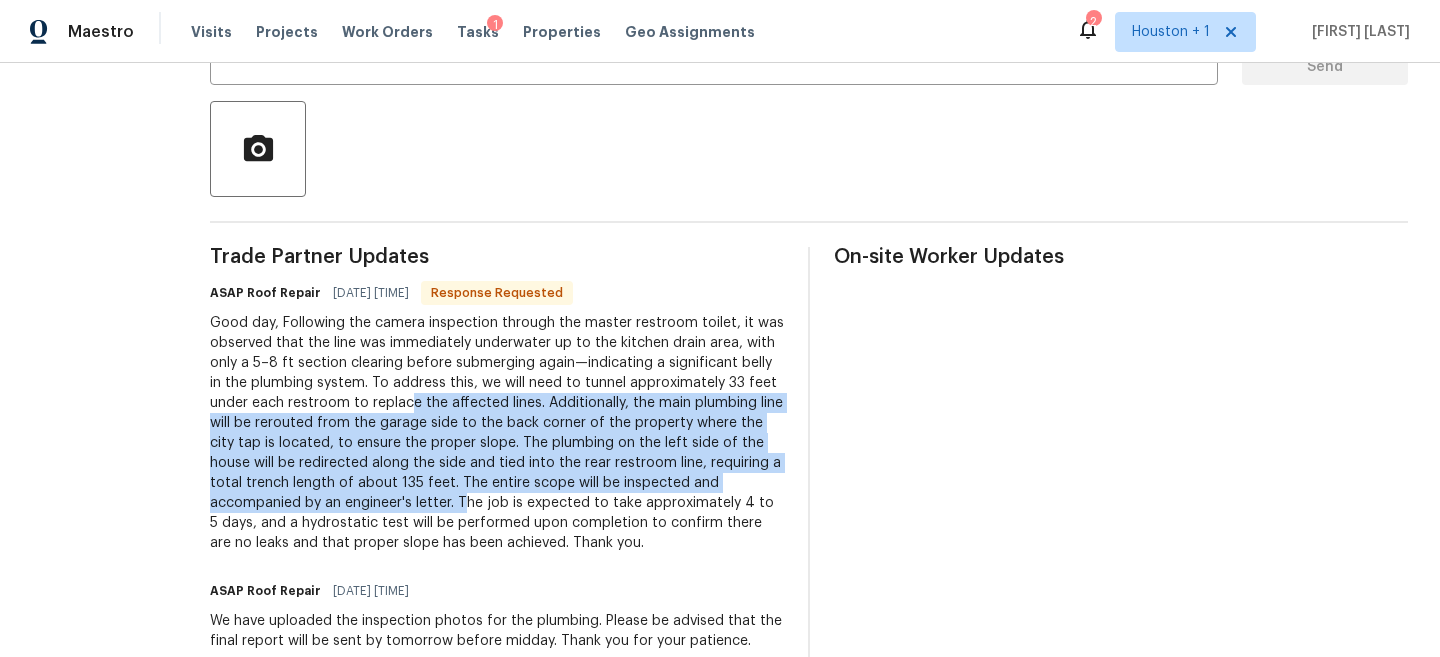 click on "Good day,
Following the camera inspection through the master restroom toilet, it was observed that the line was immediately underwater up to the kitchen drain area, with only a 5–8 ft section clearing before submerging again—indicating a significant belly in the plumbing system. To address this, we will need to tunnel approximately 33 feet under each restroom to replace the affected lines. Additionally, the main plumbing line will be rerouted from the garage side to the back corner of the property where the city tap is located, to ensure the proper slope. The plumbing on the left side of the house will be redirected along the side and tied into the rear restroom line, requiring a total trench length of about 135 feet. The entire scope will be inspected and accompanied by an engineer's letter. The job is expected to take approximately 4 to 5 days, and a hydrostatic test will be performed upon completion to confirm there are no leaks and that proper slope has been achieved.
Thank you." at bounding box center (497, 433) 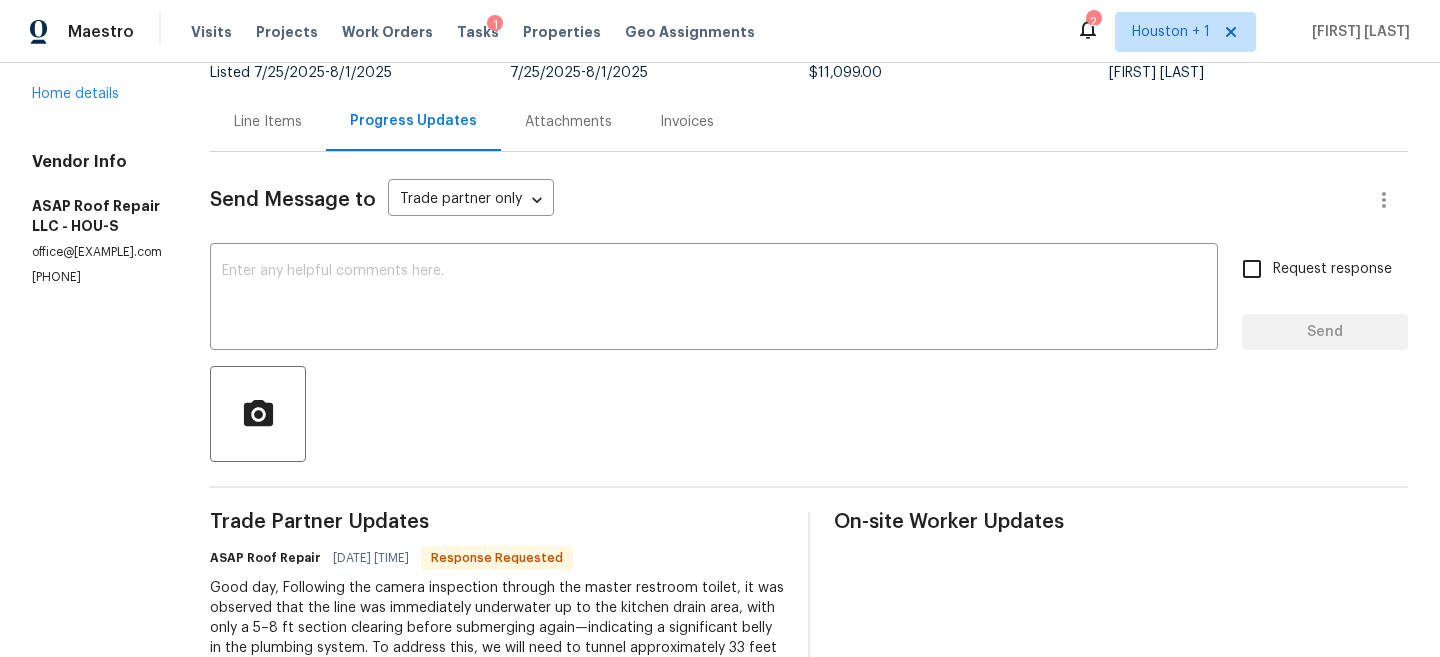scroll, scrollTop: 163, scrollLeft: 0, axis: vertical 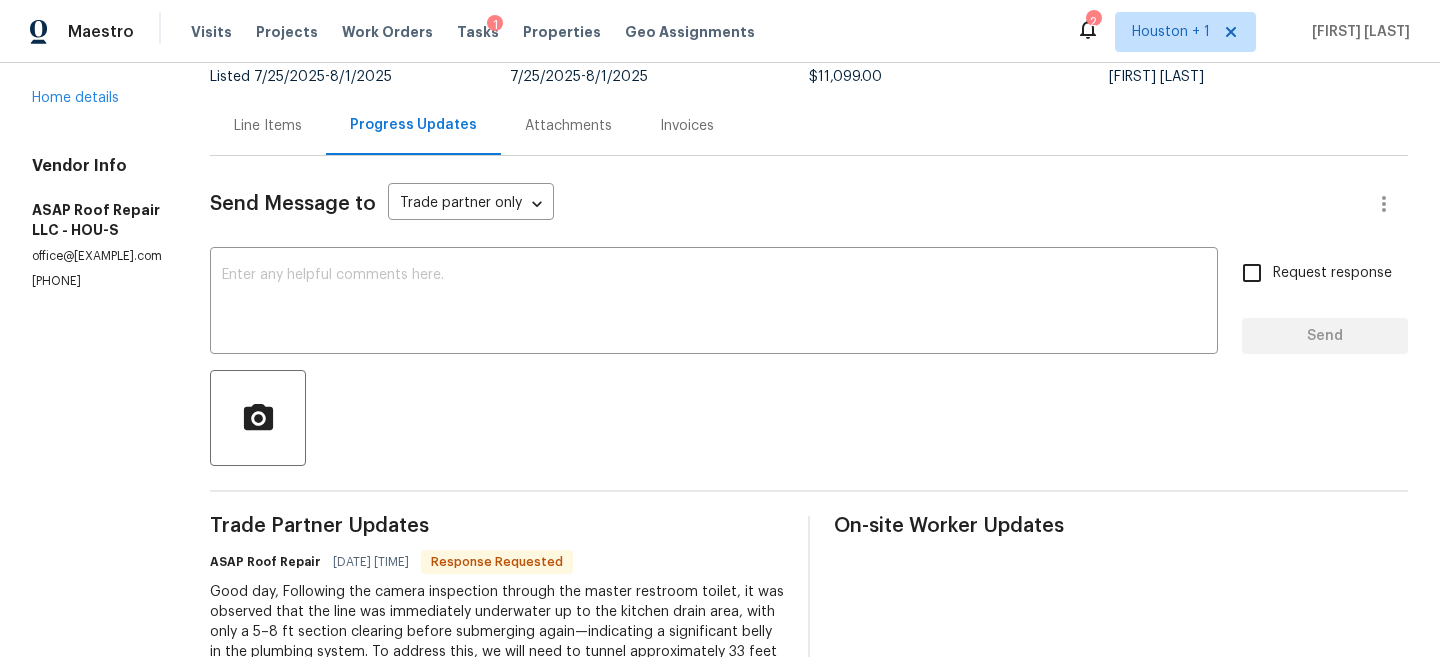 click on "Attachments" at bounding box center [568, 125] 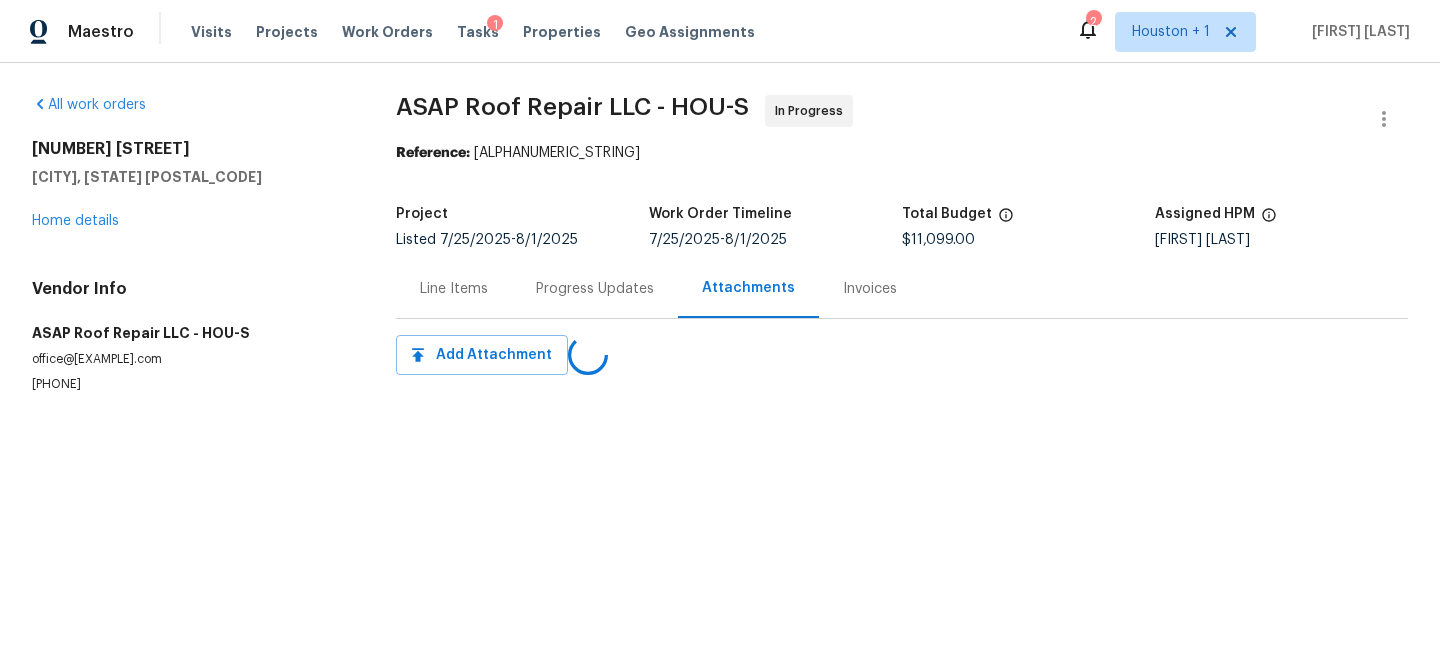 scroll, scrollTop: 0, scrollLeft: 0, axis: both 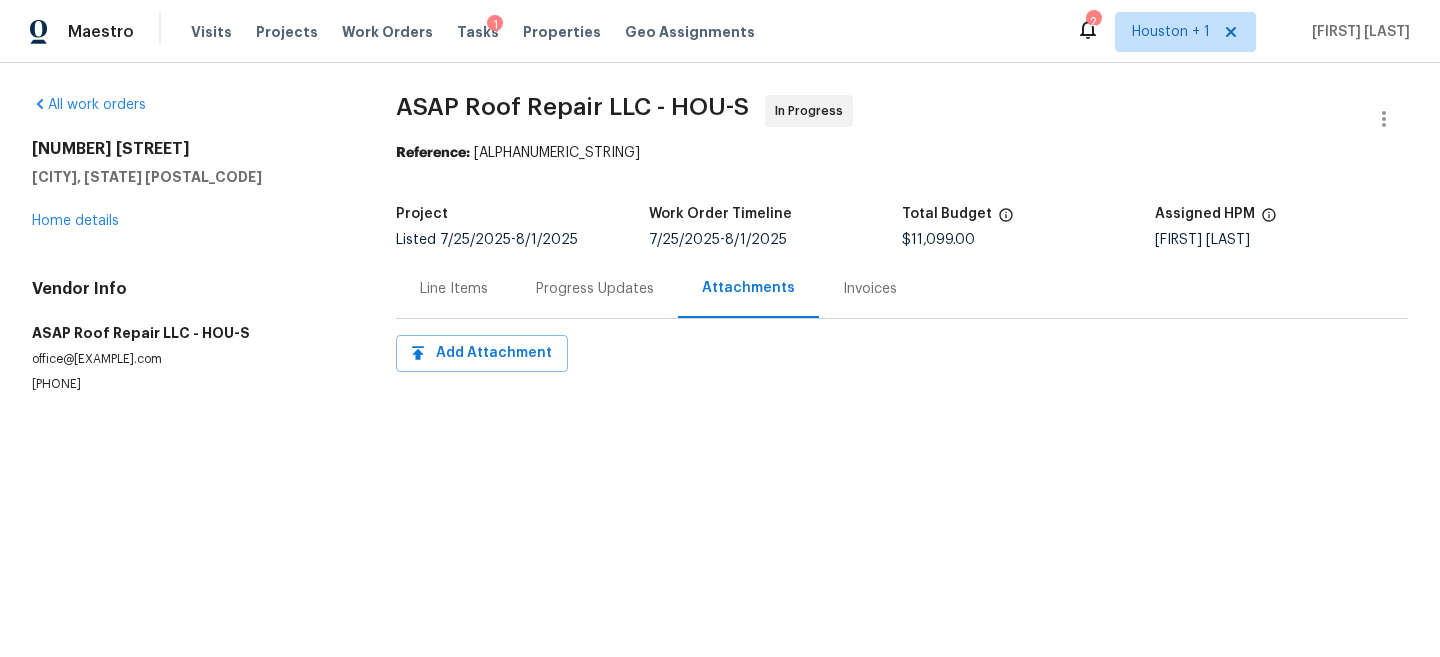 click on "Progress Updates" at bounding box center (595, 288) 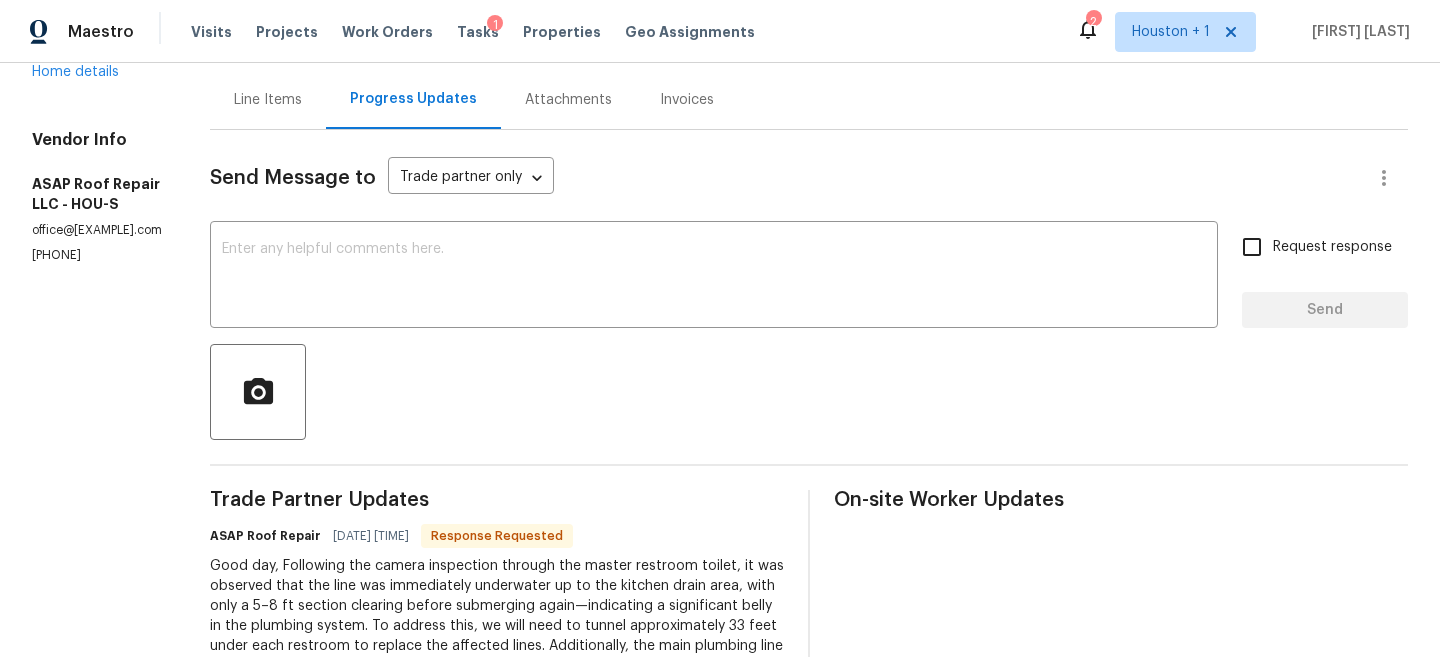 scroll, scrollTop: 246, scrollLeft: 0, axis: vertical 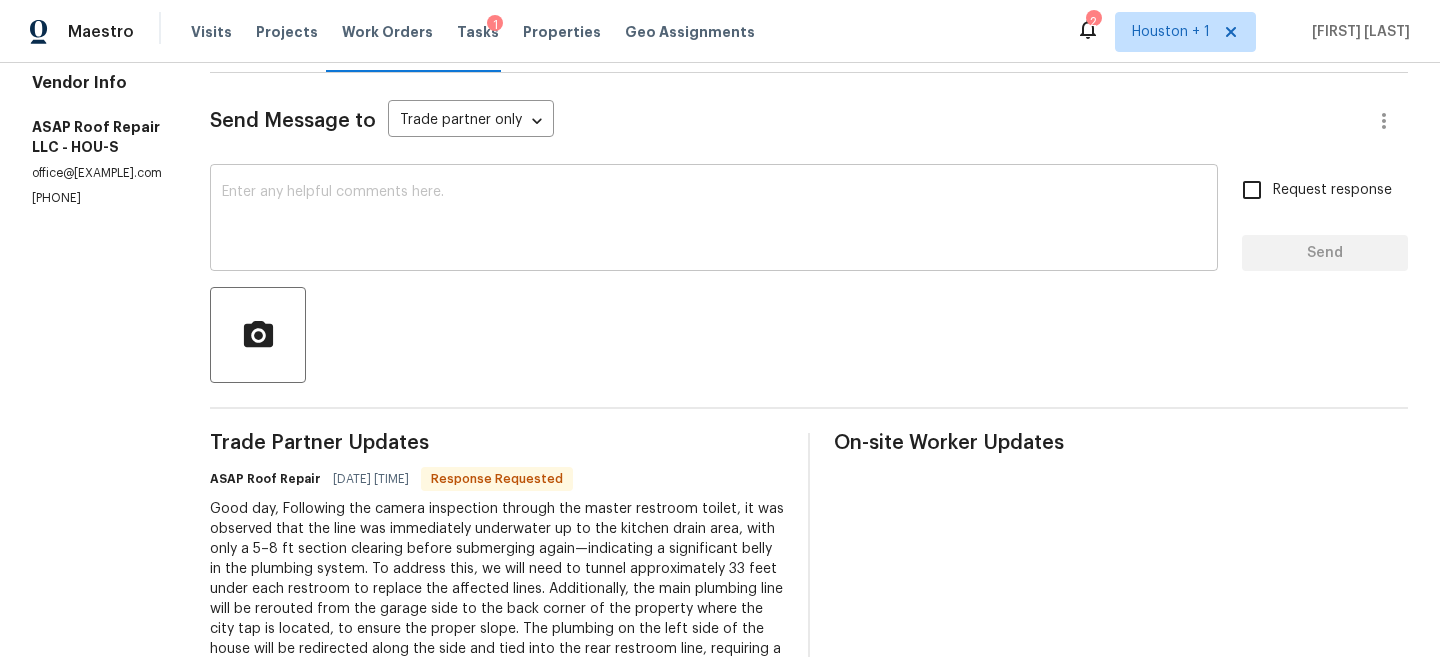 click at bounding box center [714, 220] 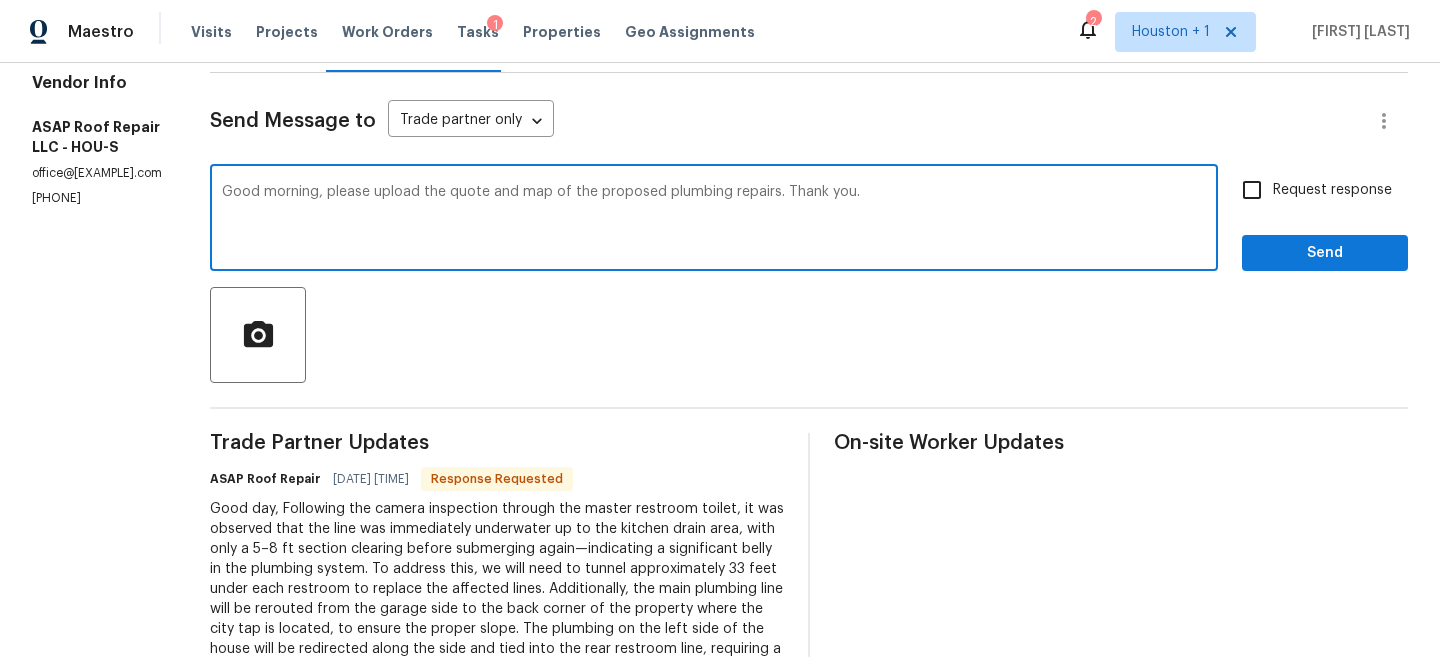 type on "Good morning, please upload the quote and map of the proposed plumbing repairs. Thank you." 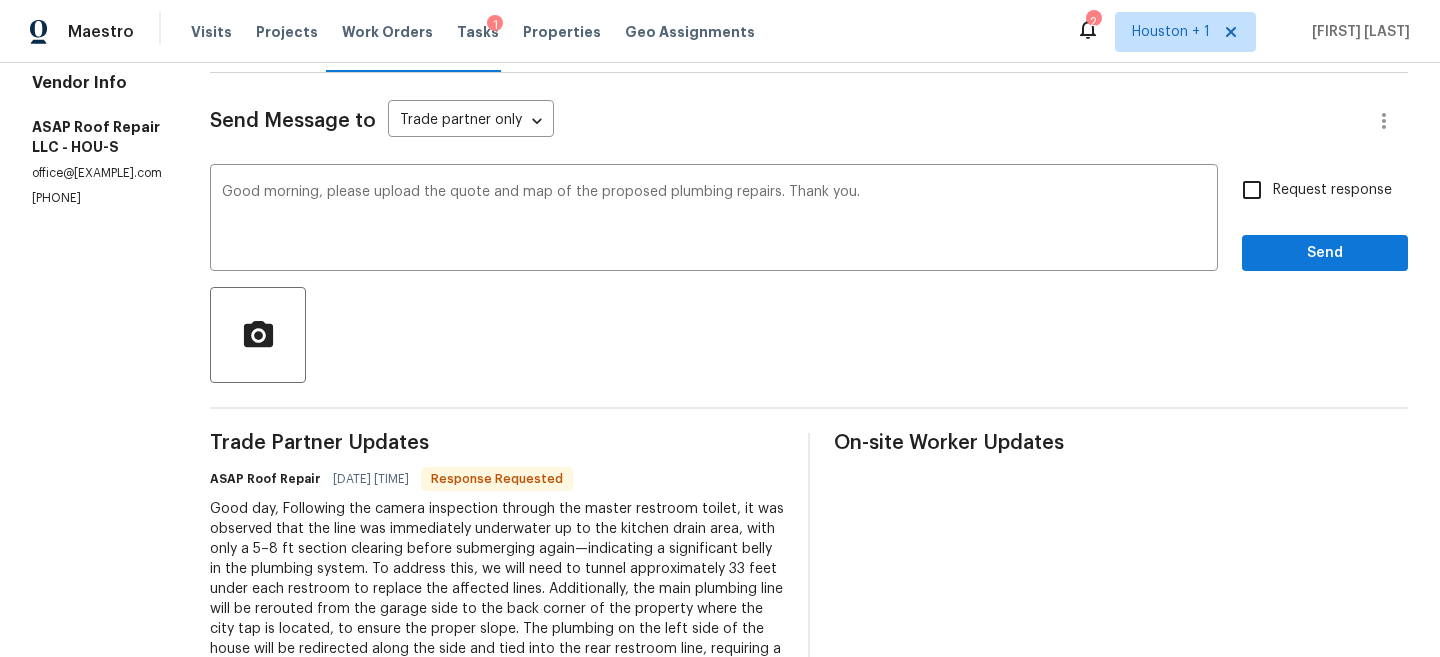 click on "Request response" at bounding box center (1332, 190) 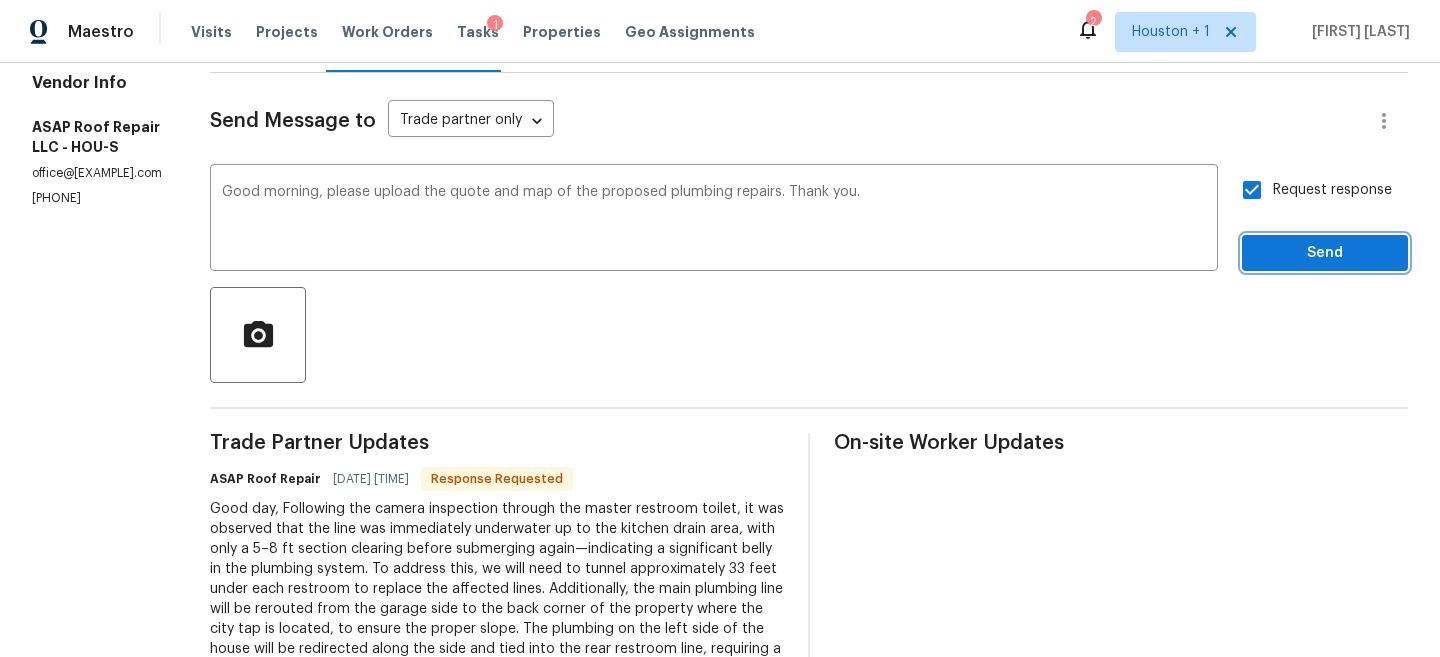 click on "Send" at bounding box center [1325, 253] 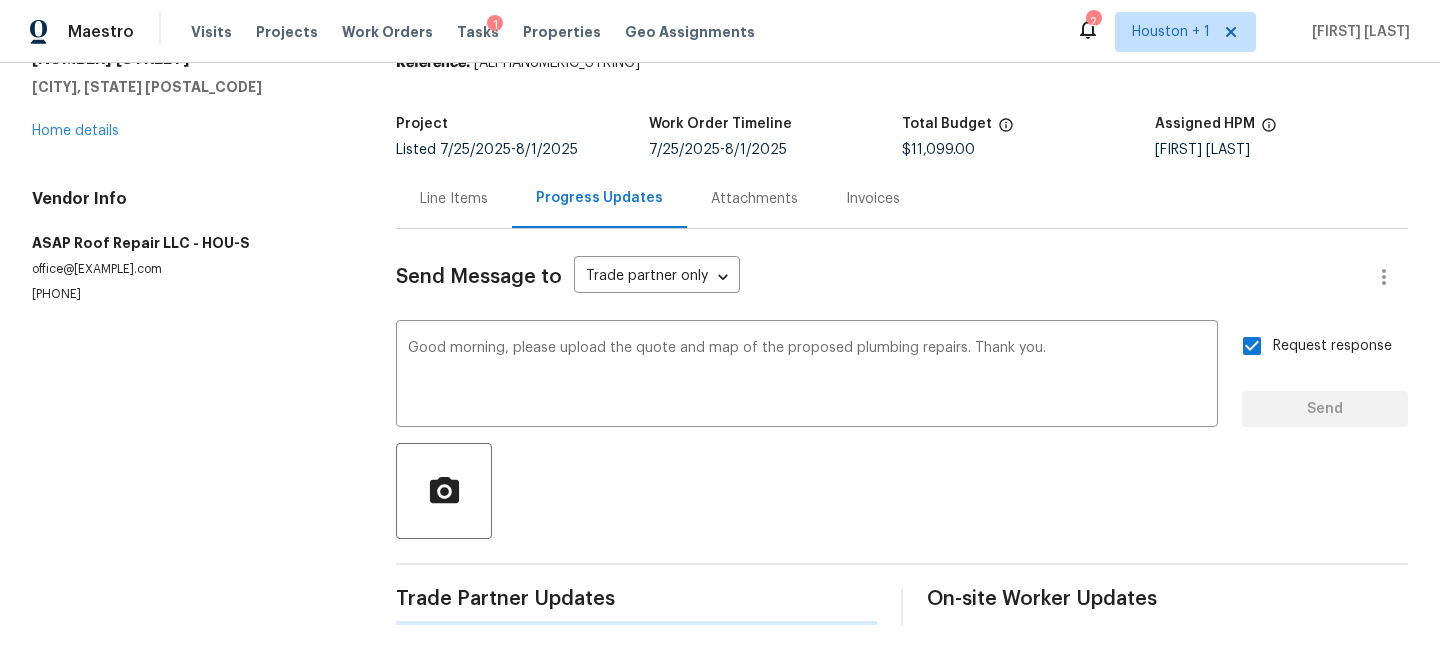 type 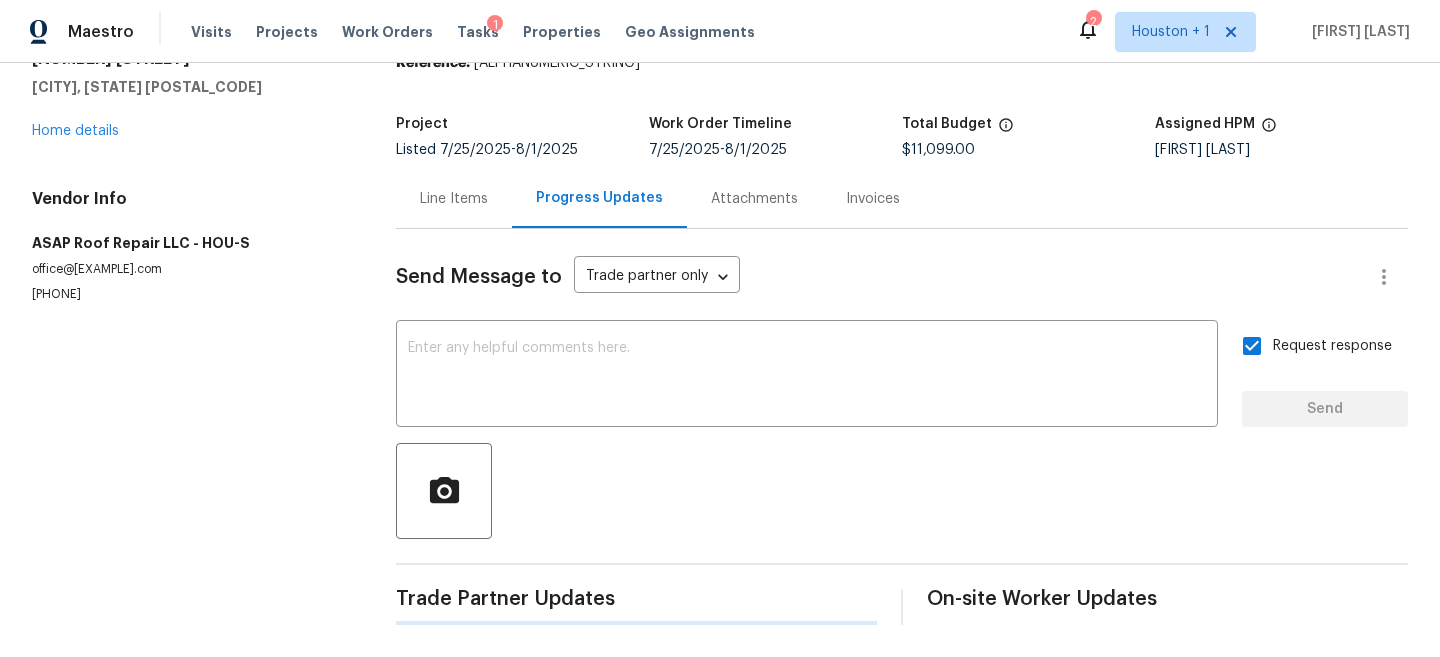 scroll, scrollTop: 246, scrollLeft: 0, axis: vertical 